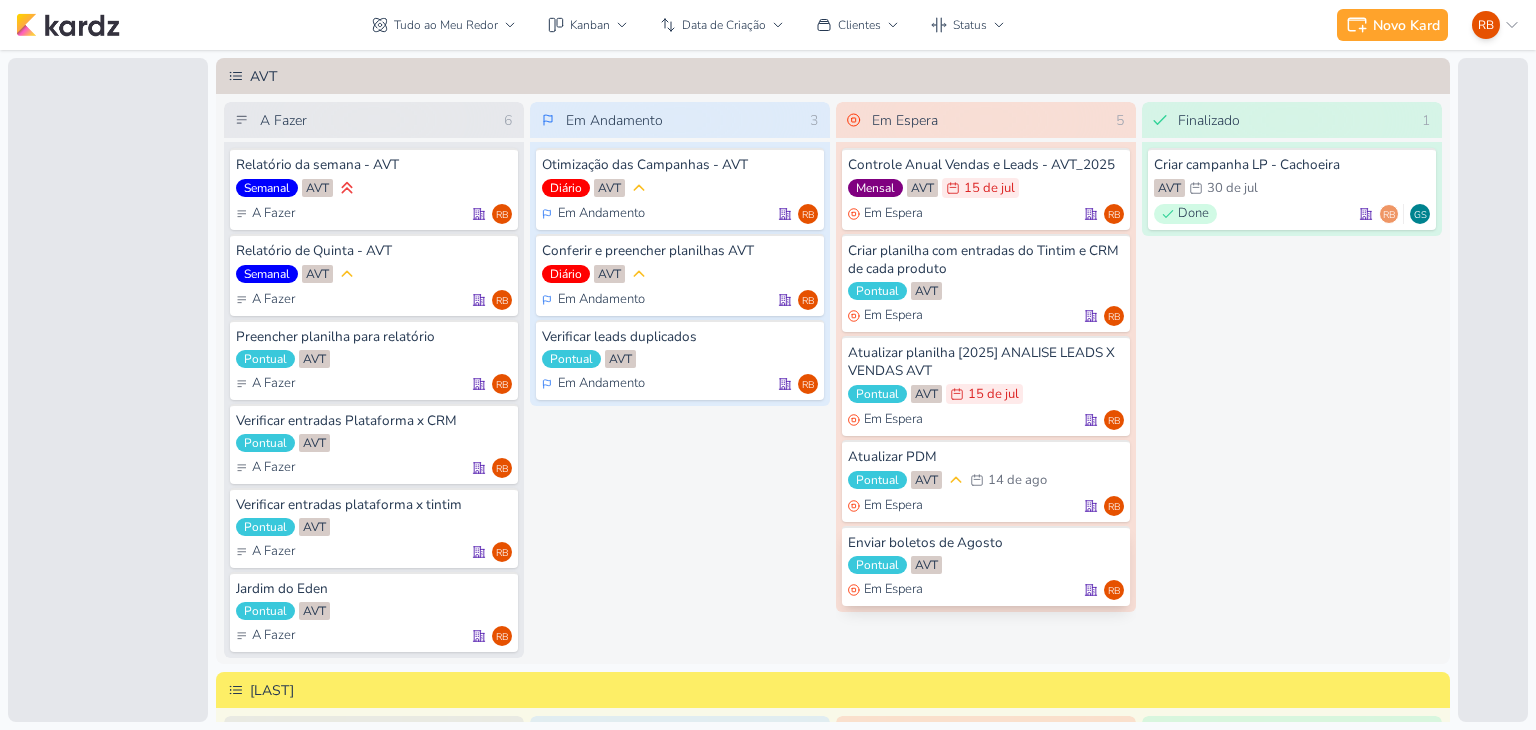 scroll, scrollTop: 0, scrollLeft: 0, axis: both 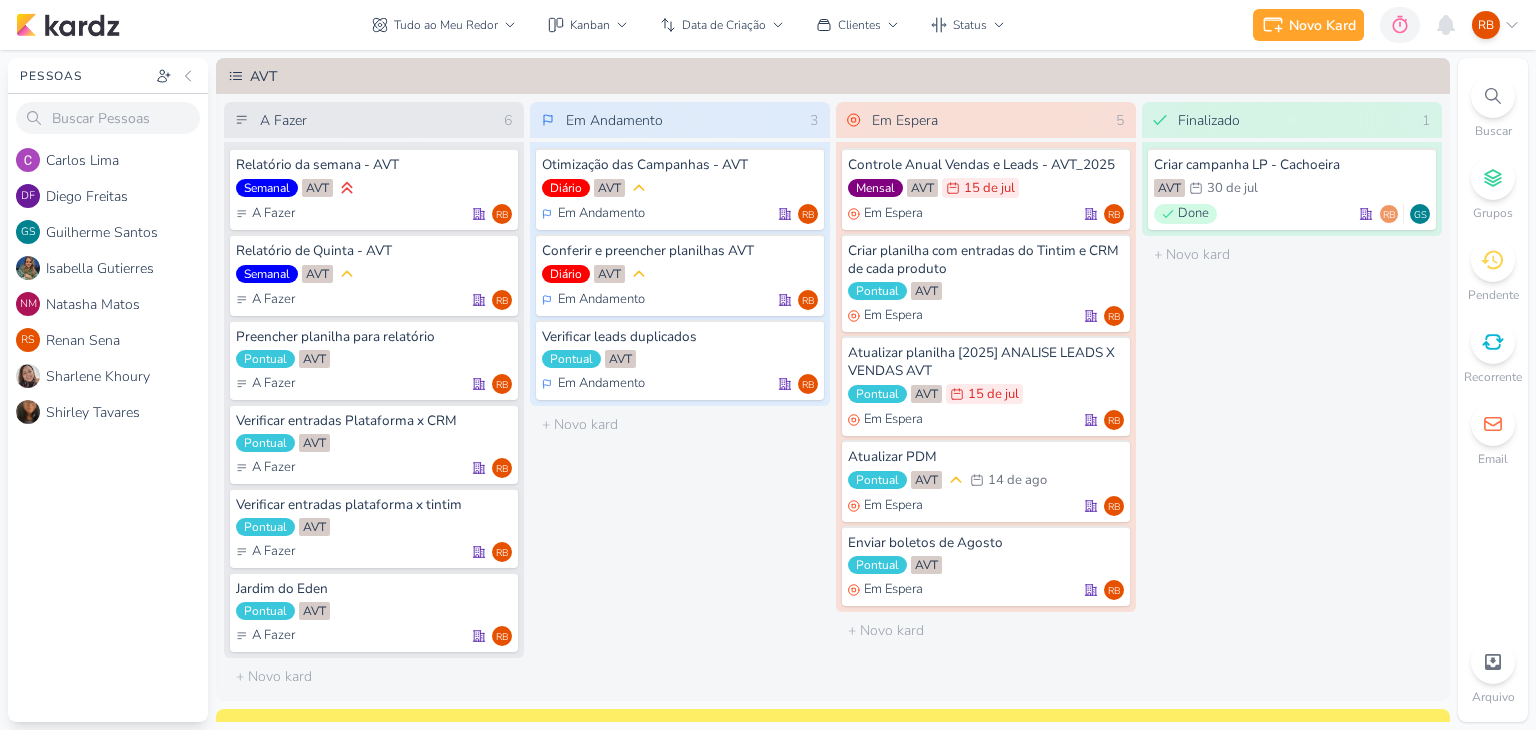 click on "Em Andamento
3
Otimização das Campanhas - AVT
Diário
AVT
Em Andamento
RB" at bounding box center [680, 398] 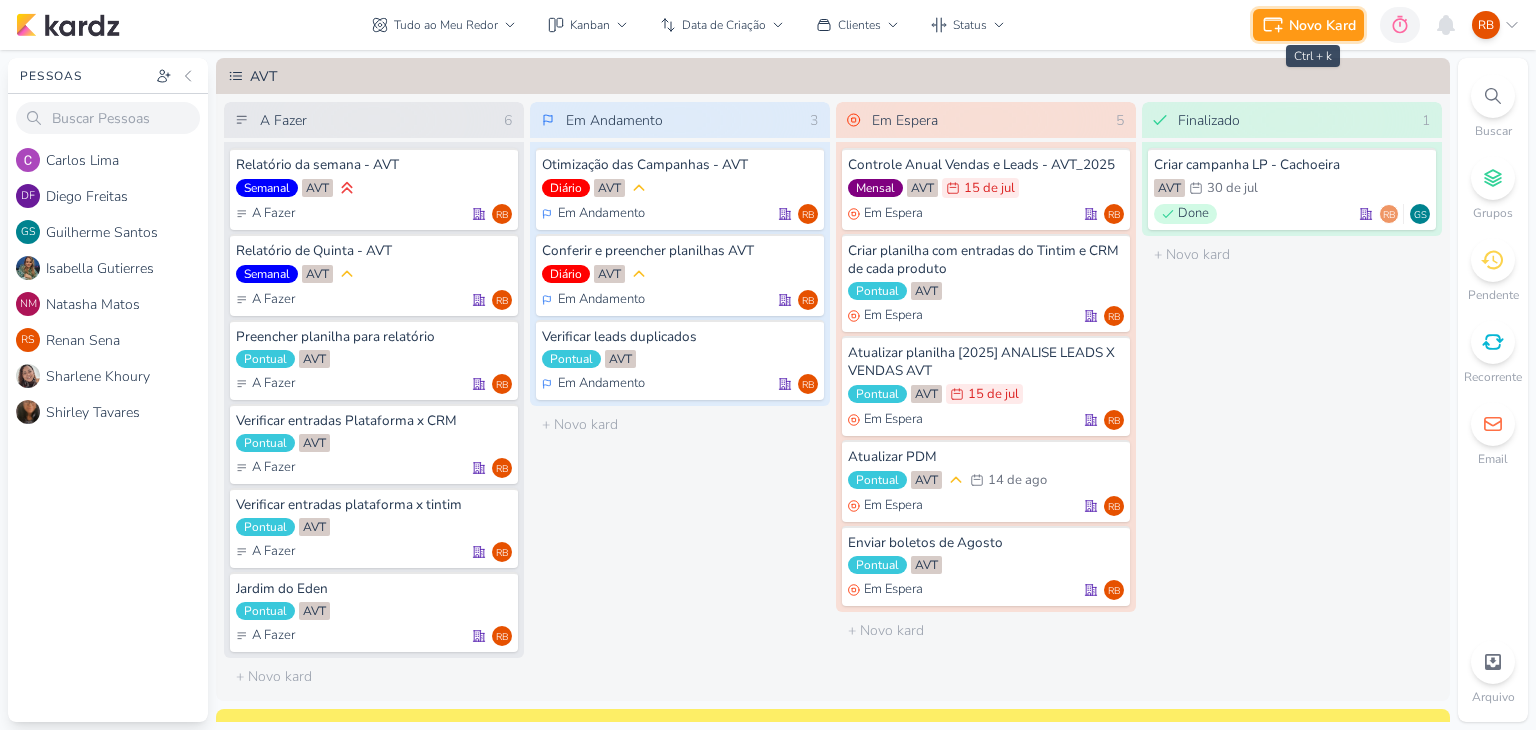 click on "Novo Kard" at bounding box center [1322, 25] 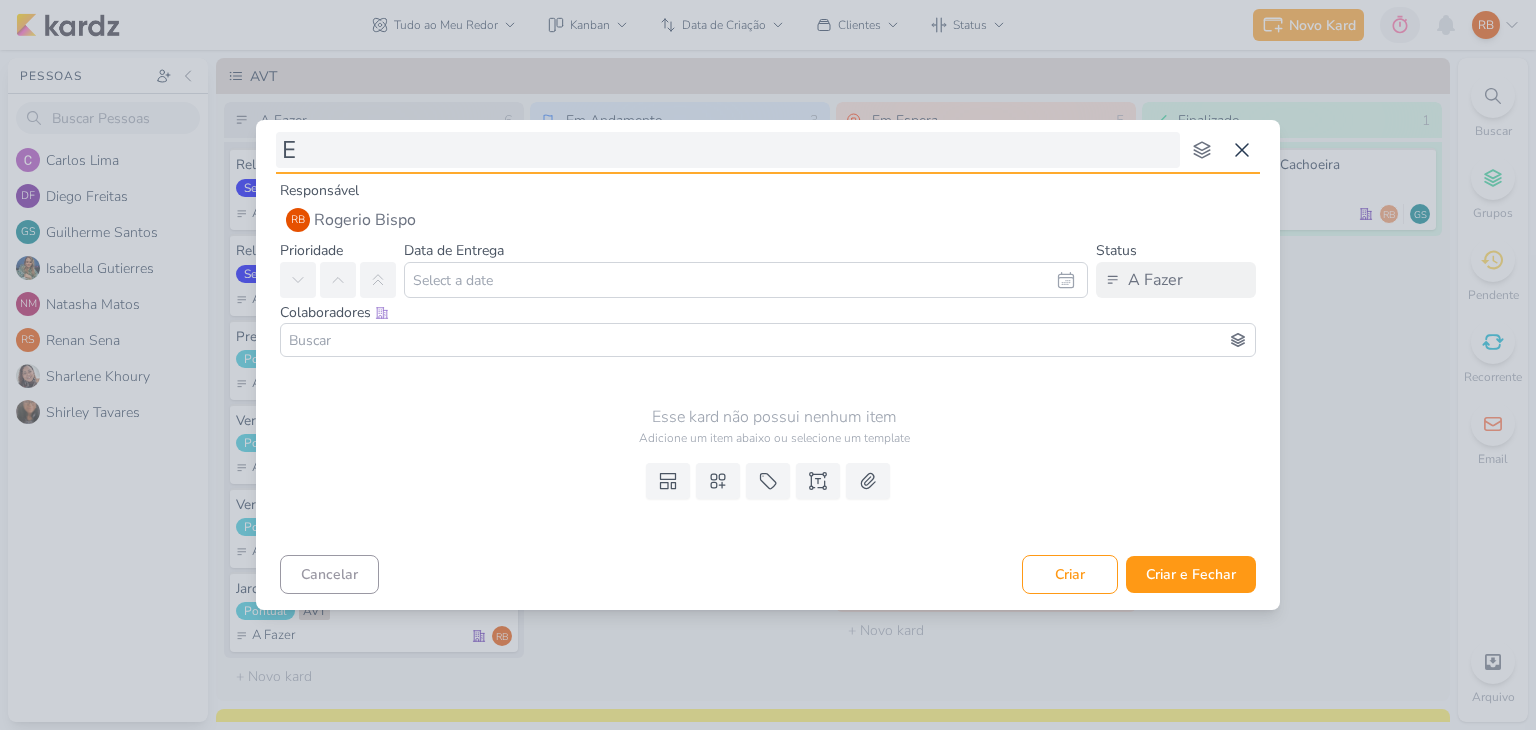 type on "En" 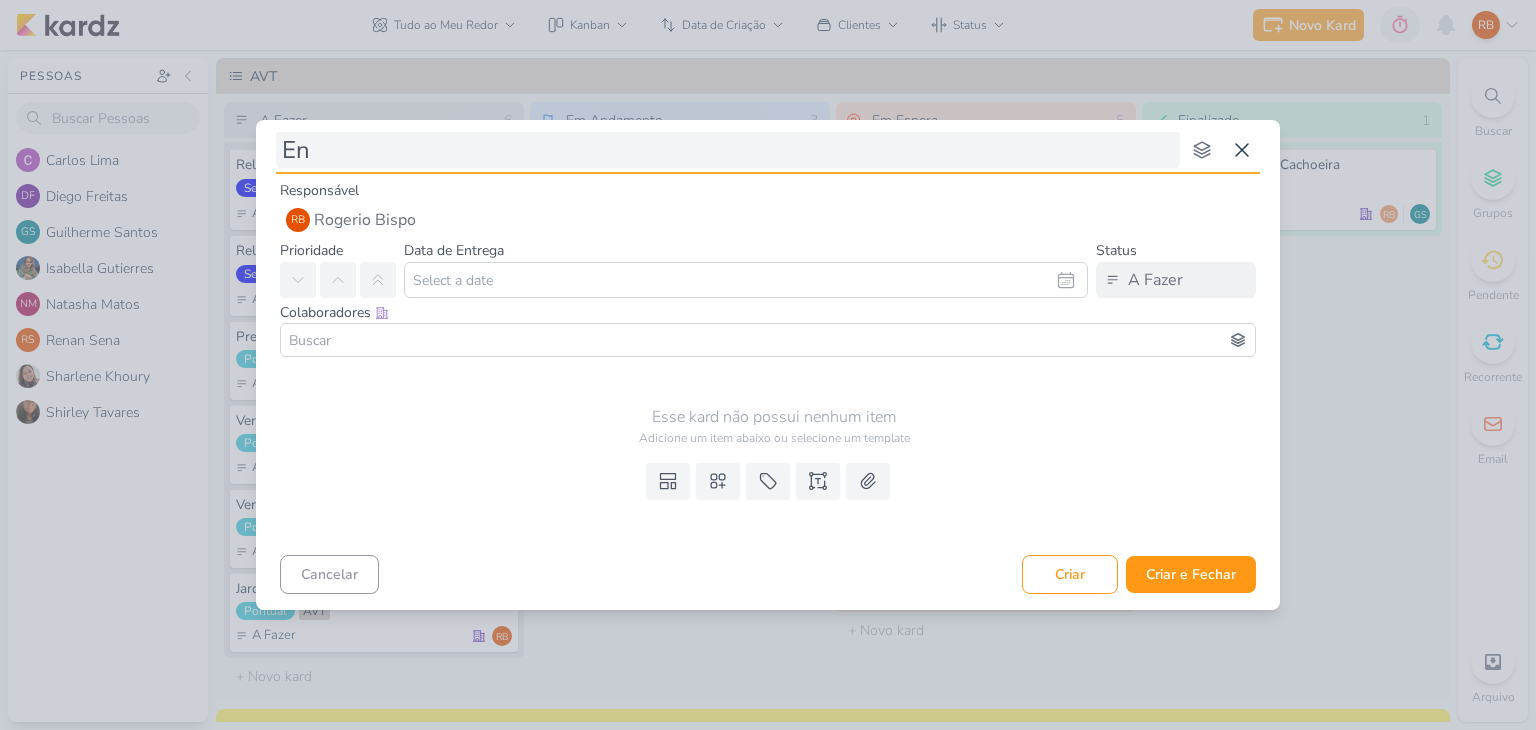 type 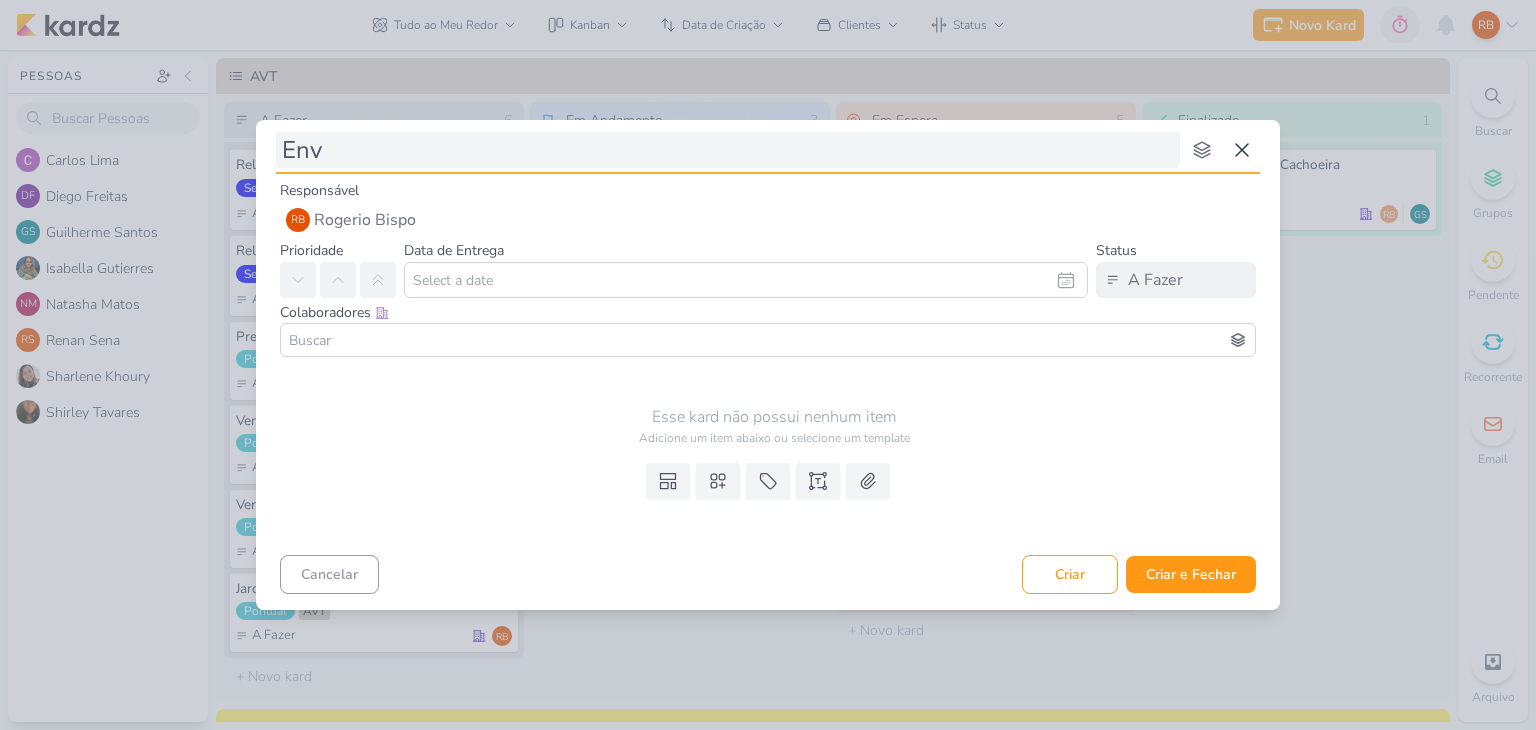 type 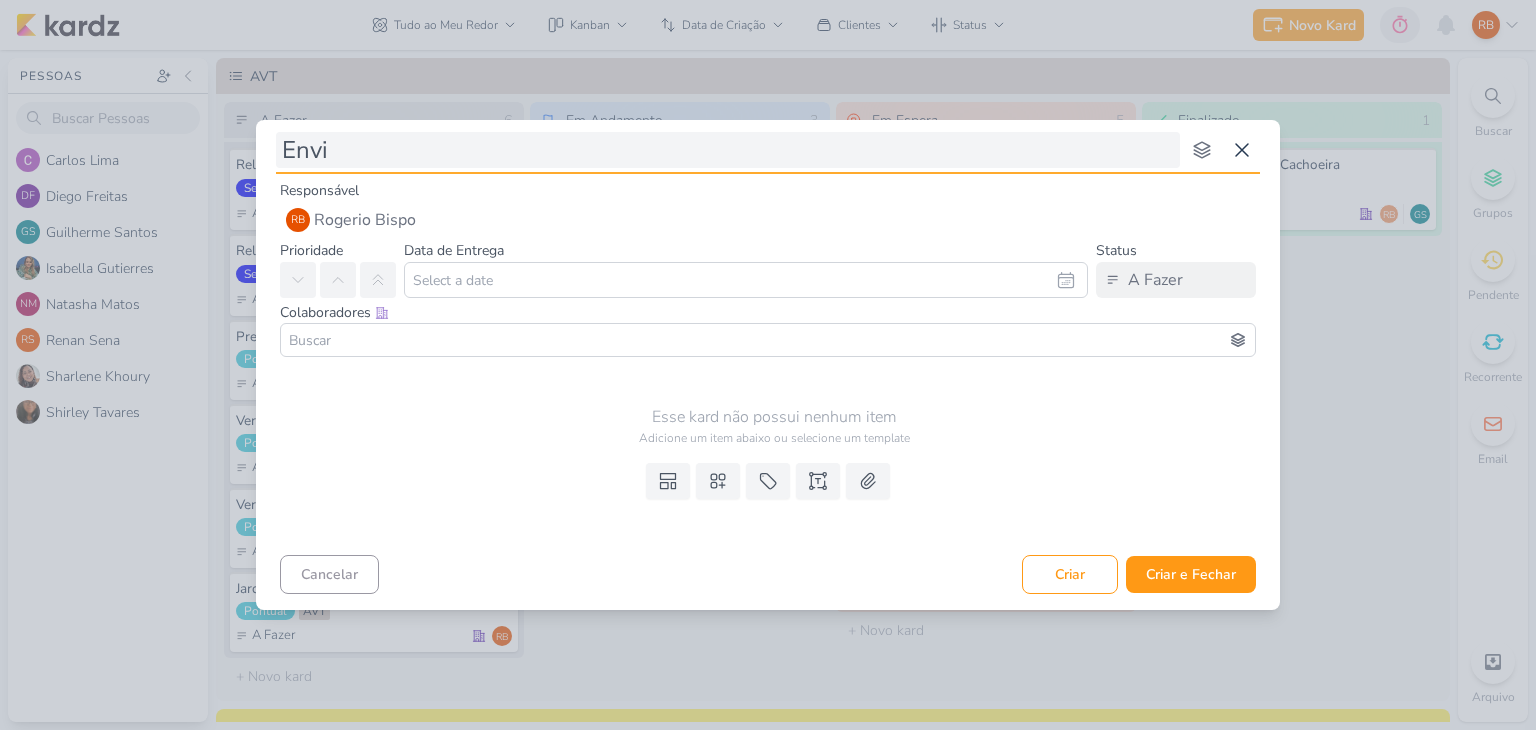 type on "Envia" 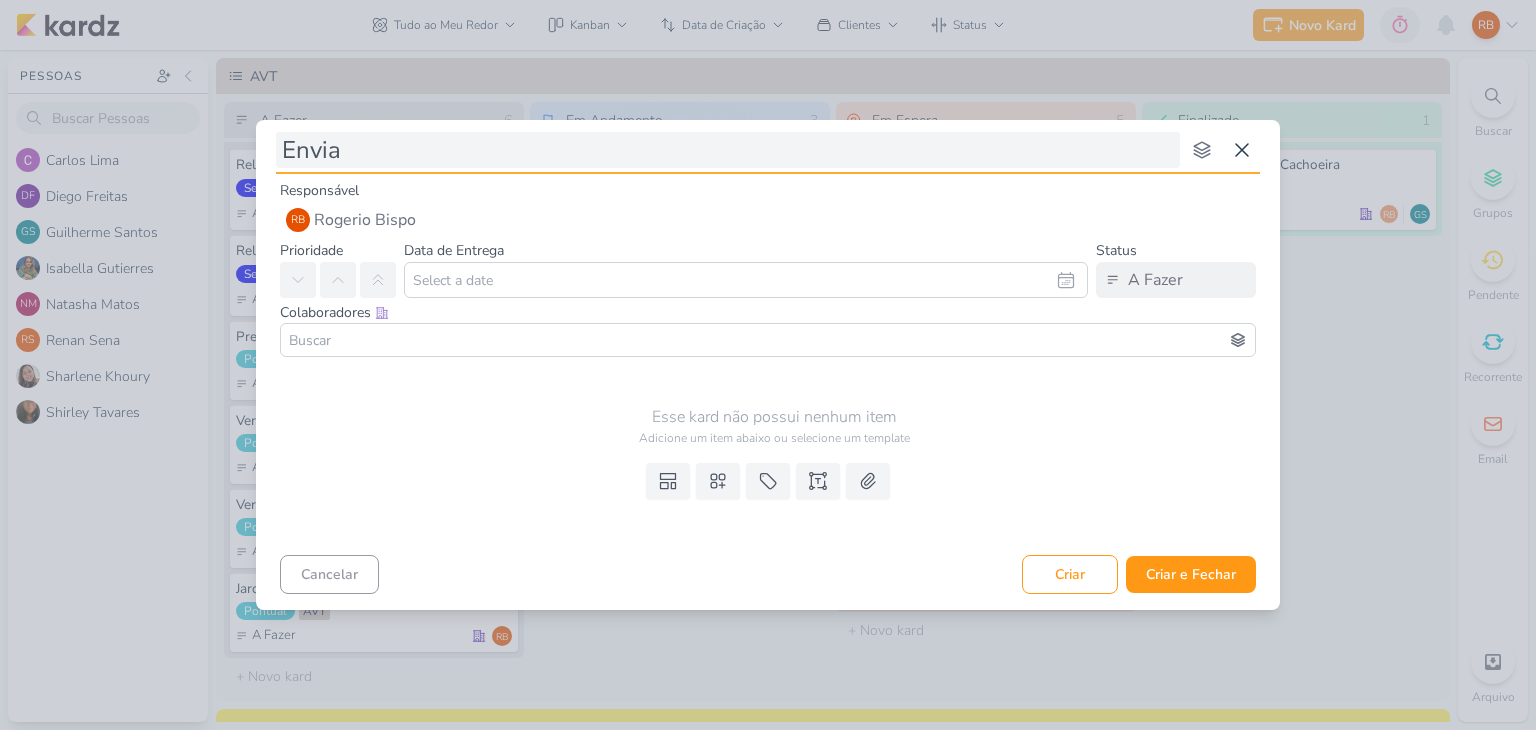 type 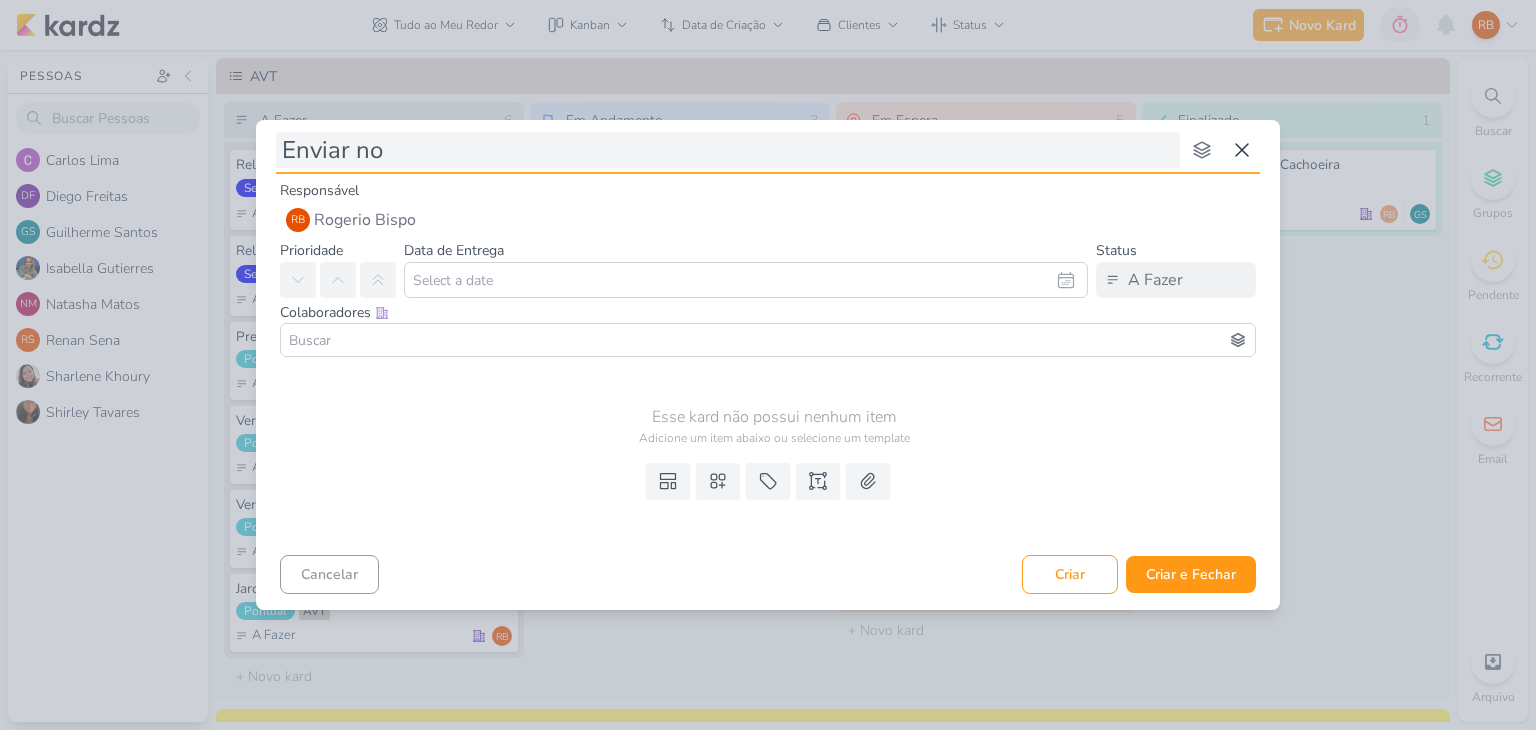 type on "Enviar nov" 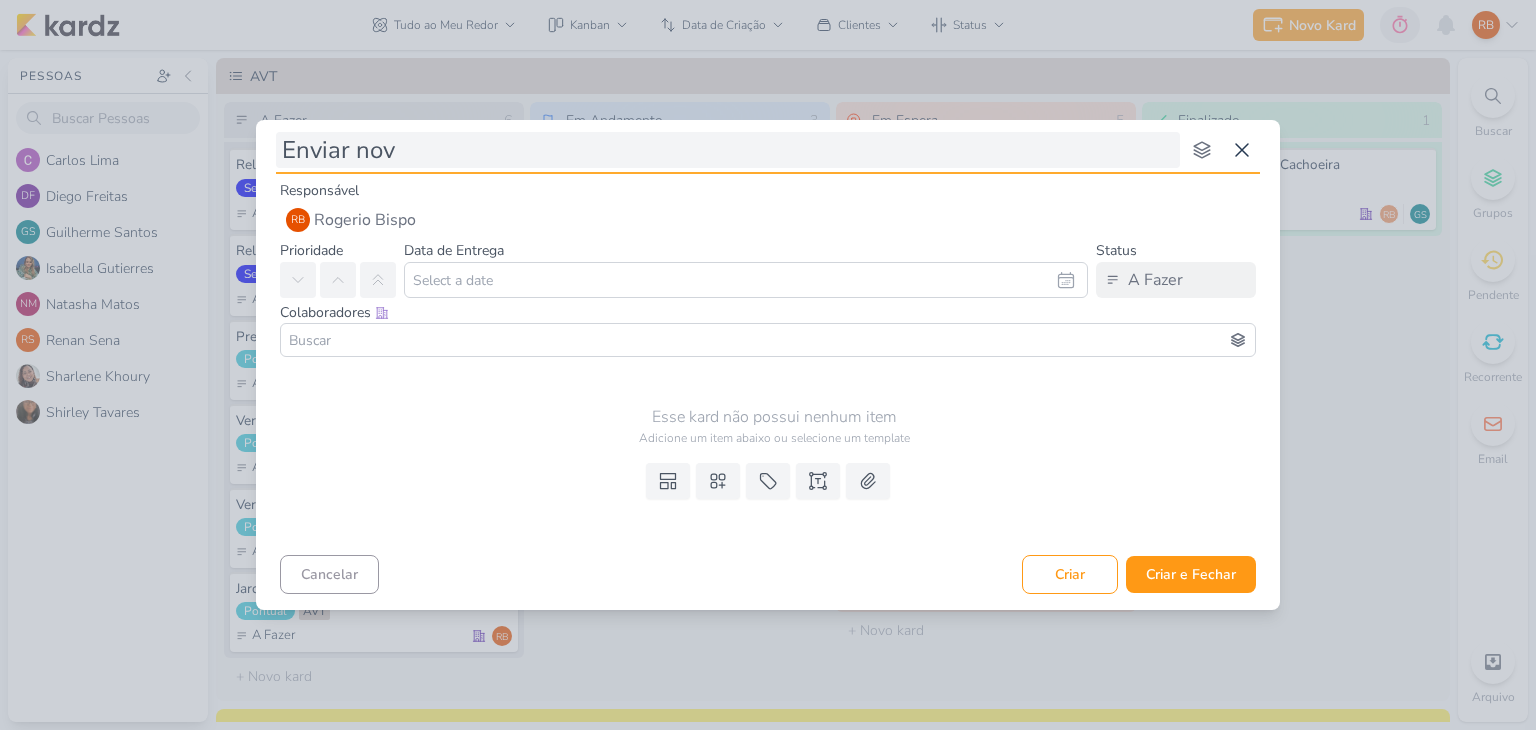 type 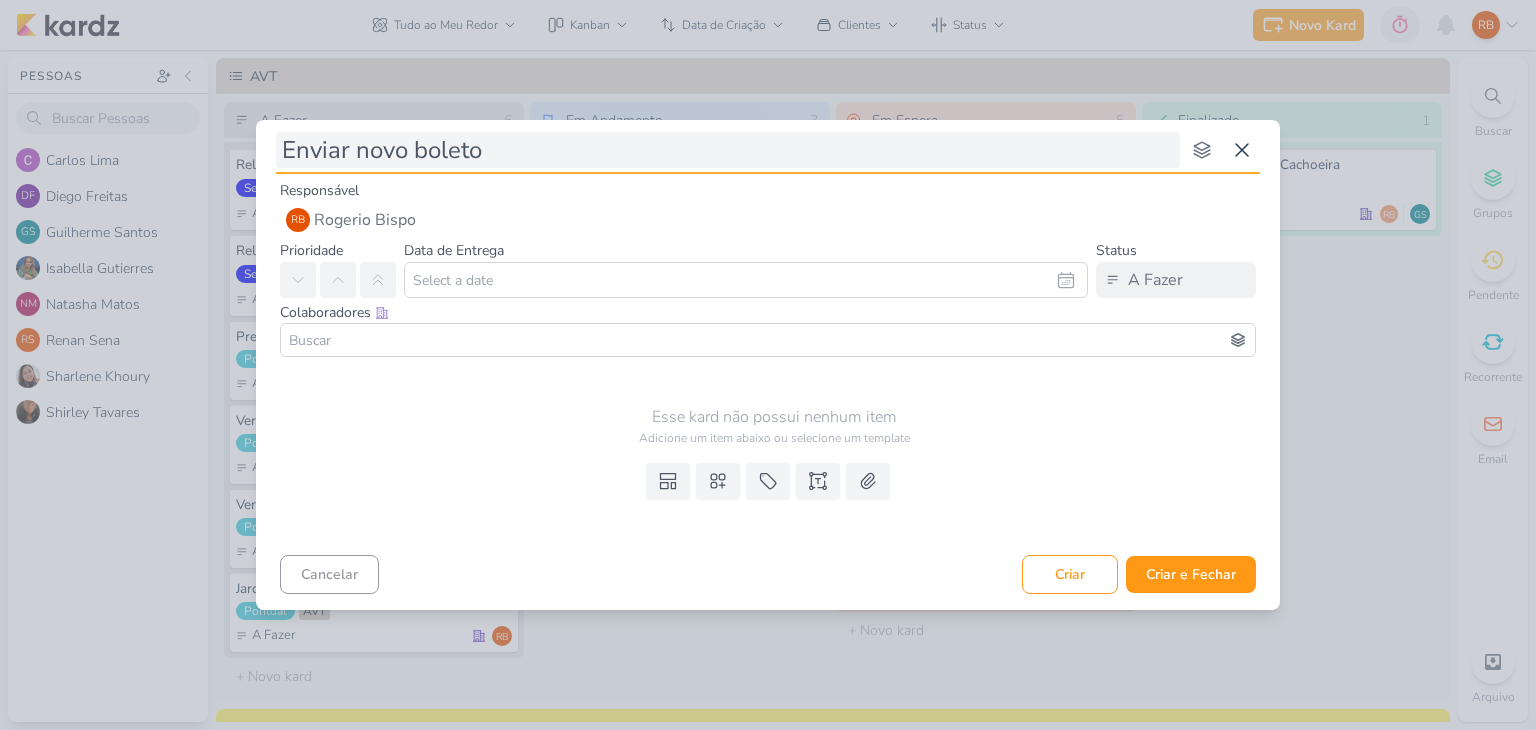 type on "Enviar novo boleto" 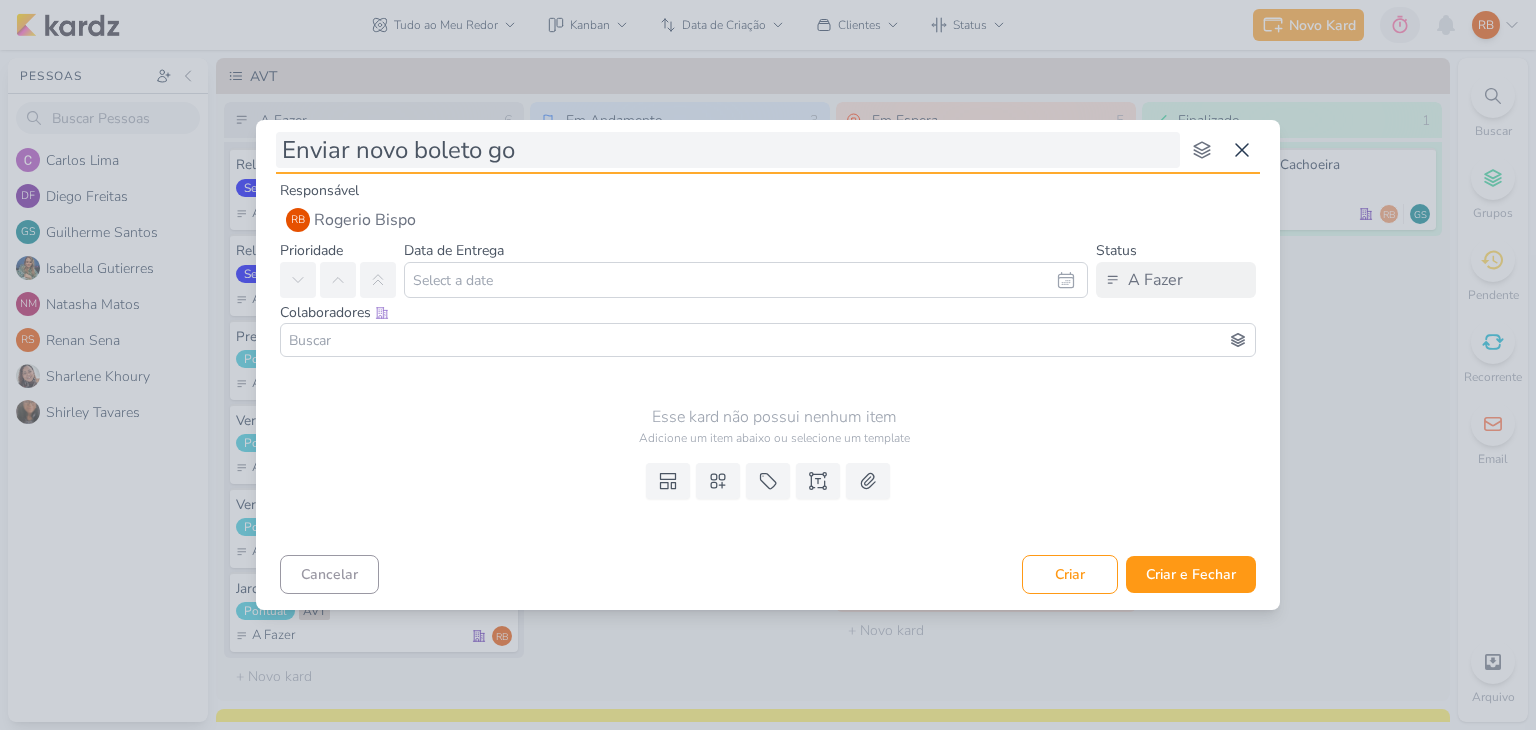 type on "Enviar novo boleto goo" 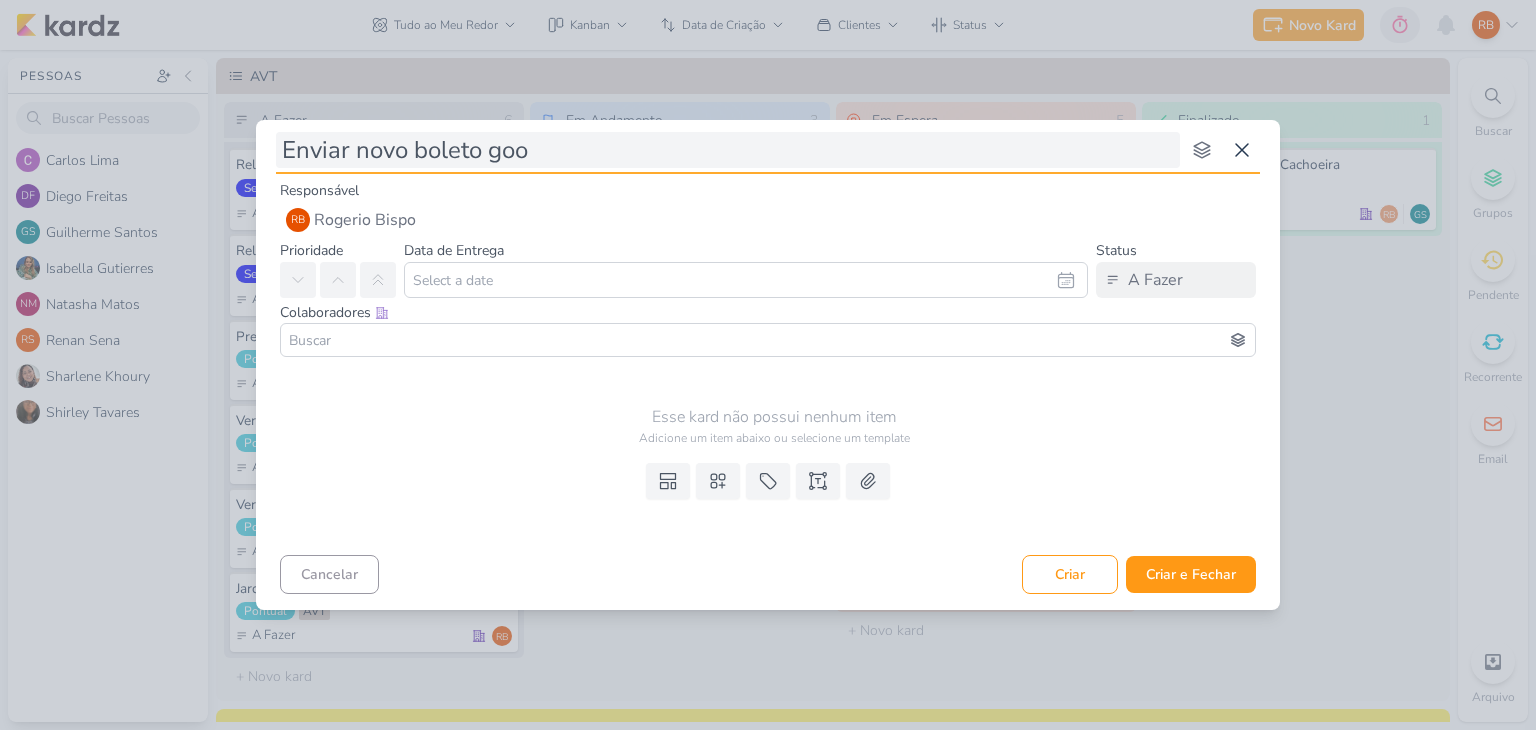 type 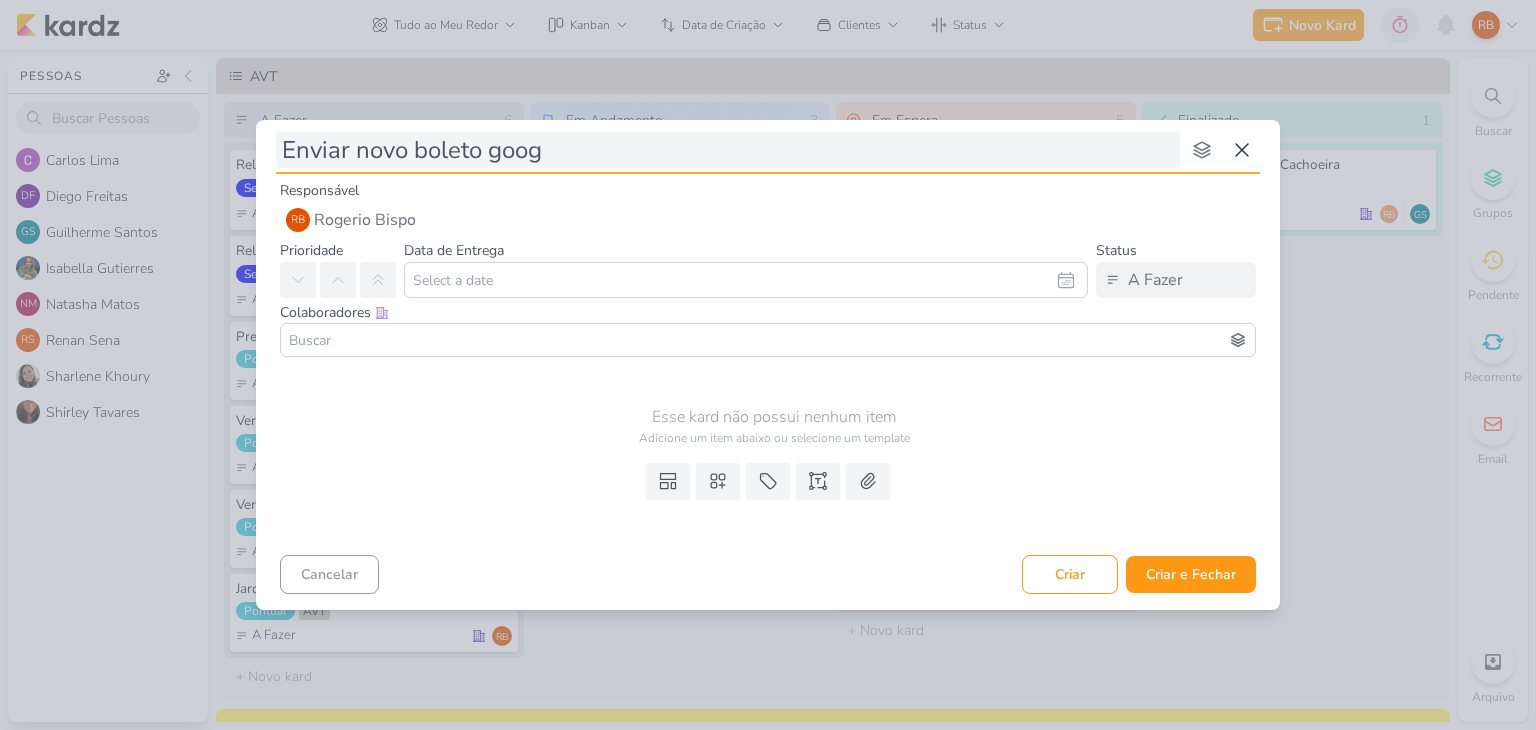 type on "Enviar novo boleto googl" 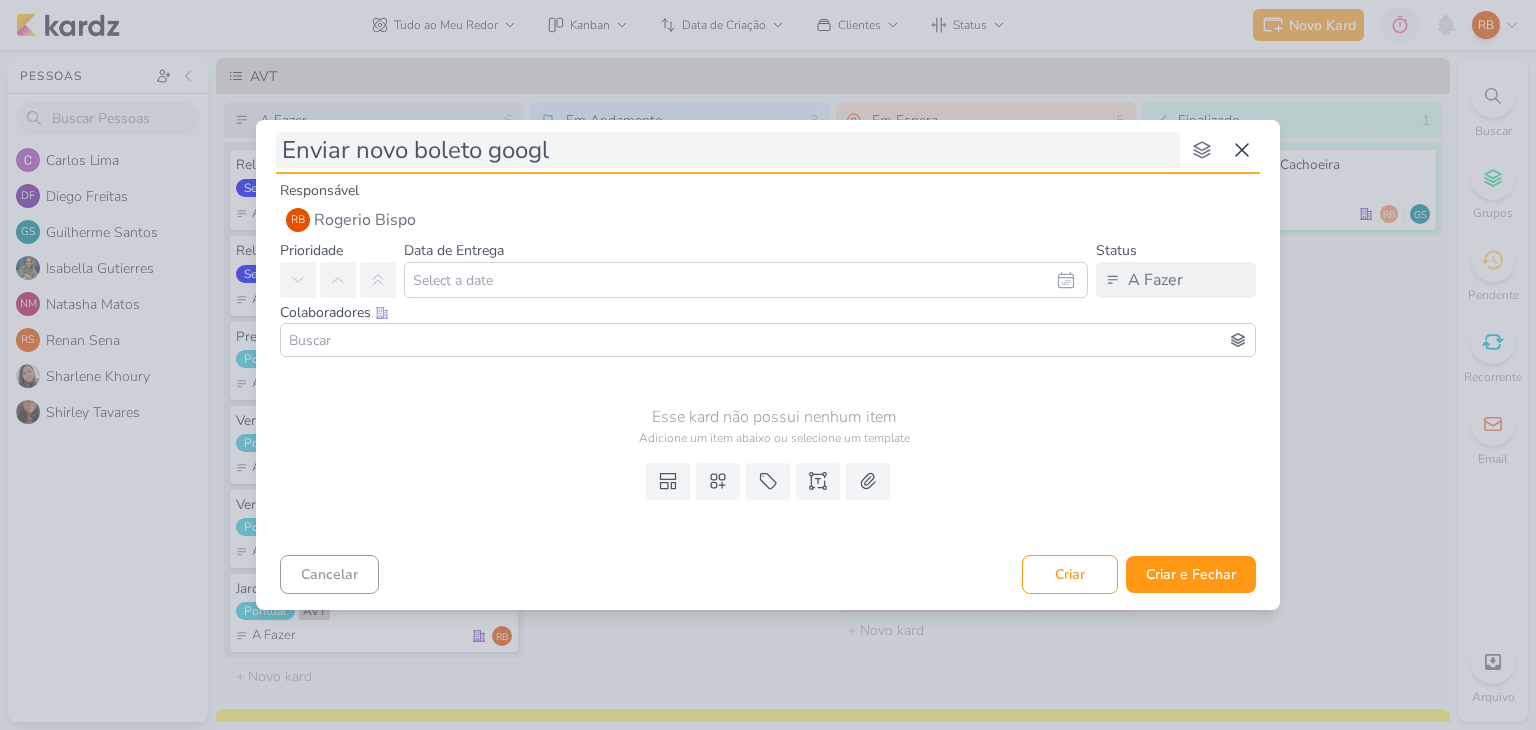 type 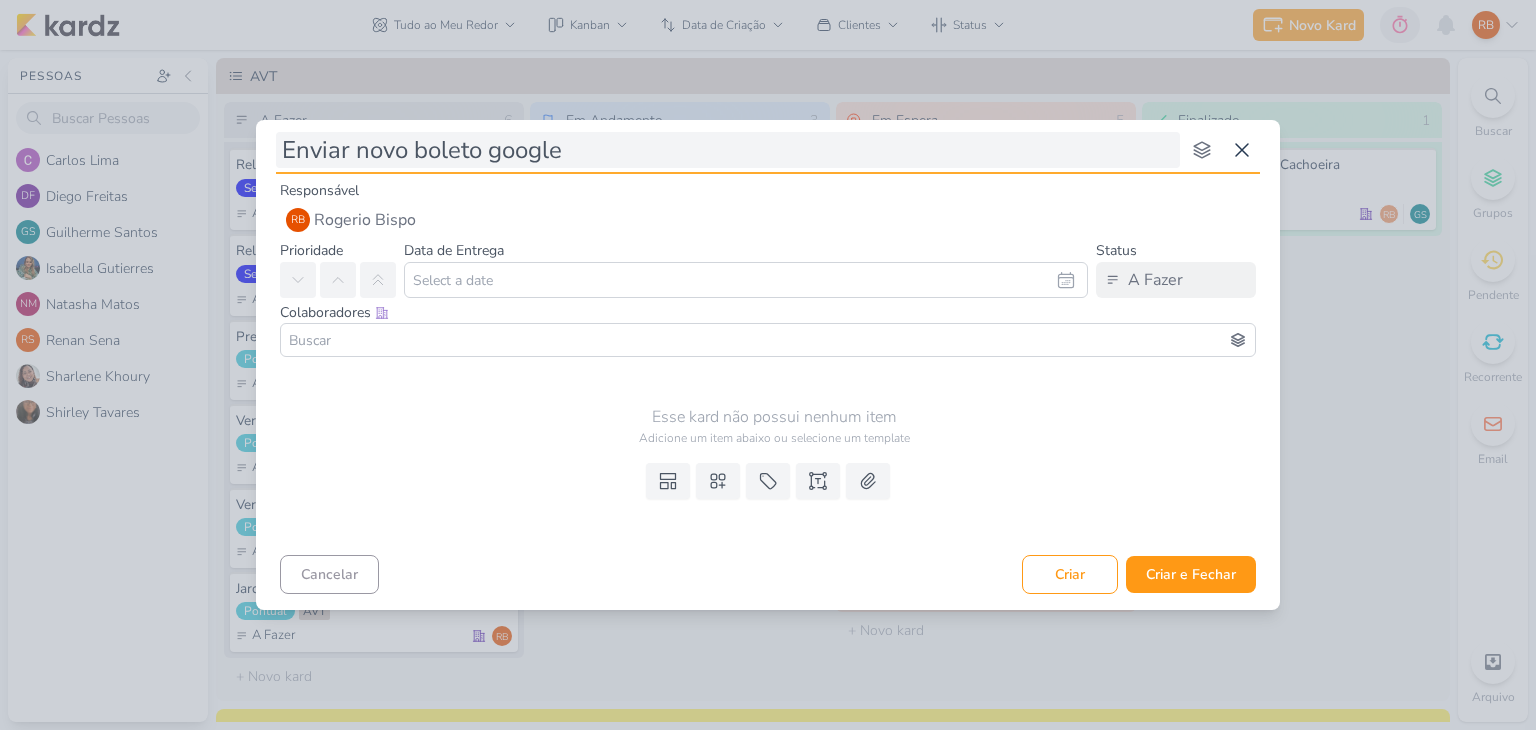 type 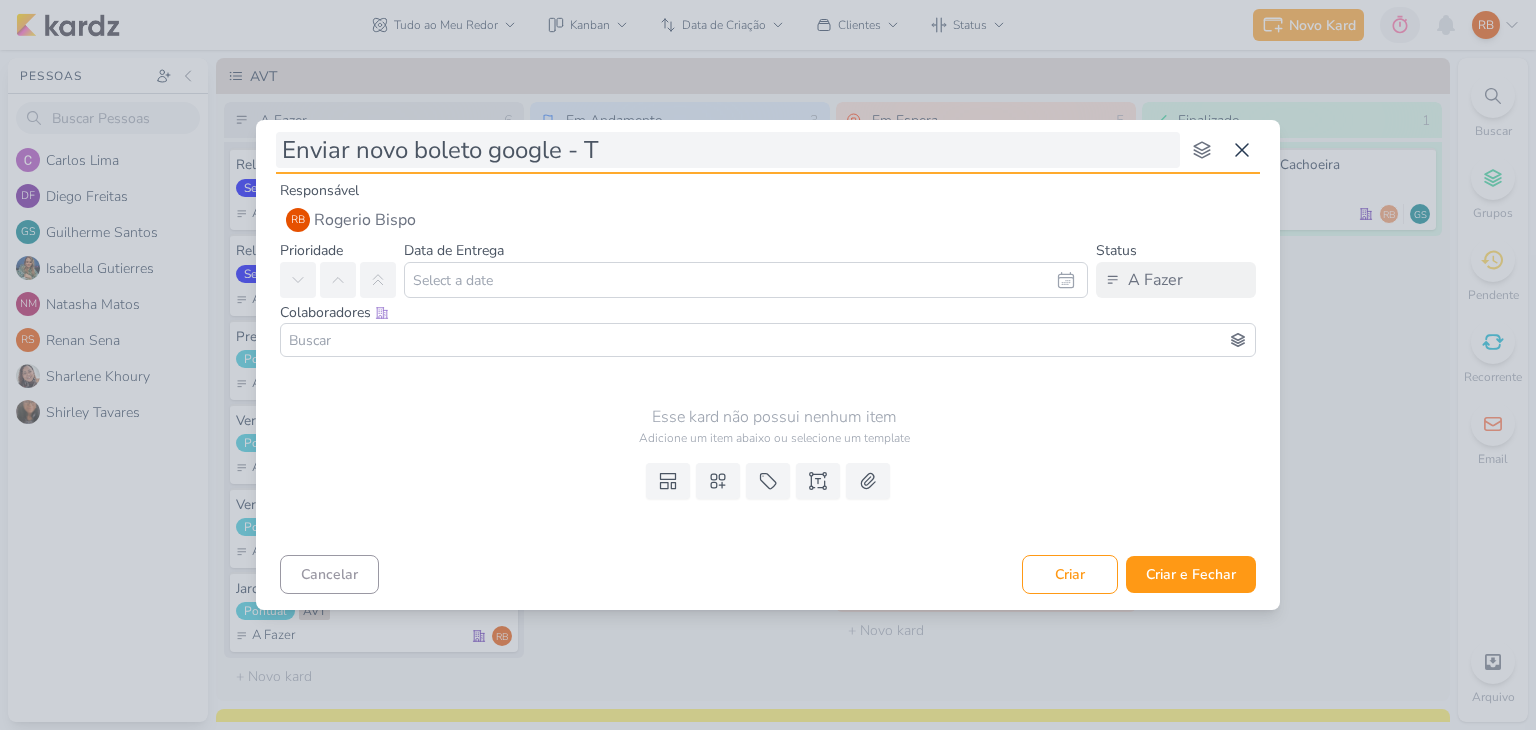 type on "Enviar novo boleto google - Te" 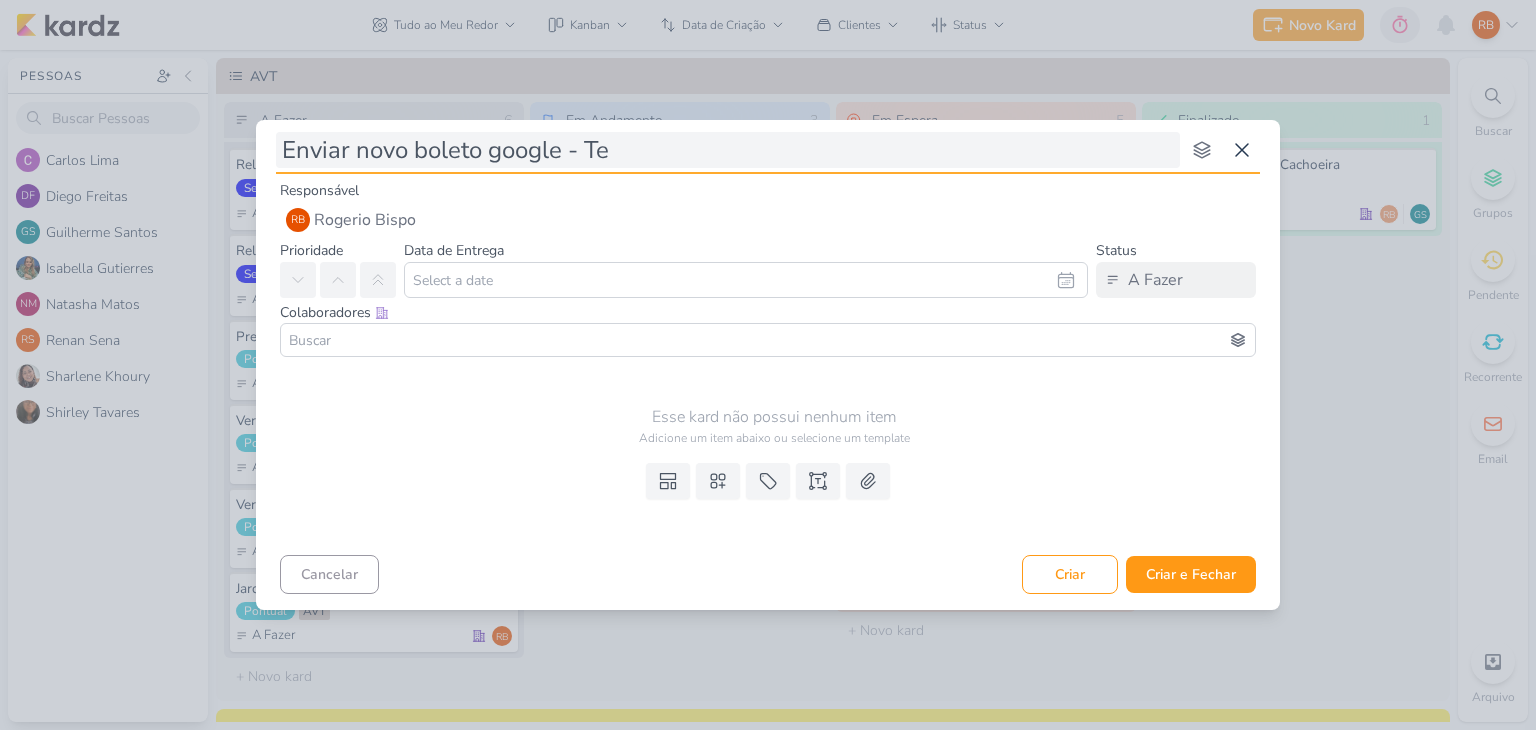 type 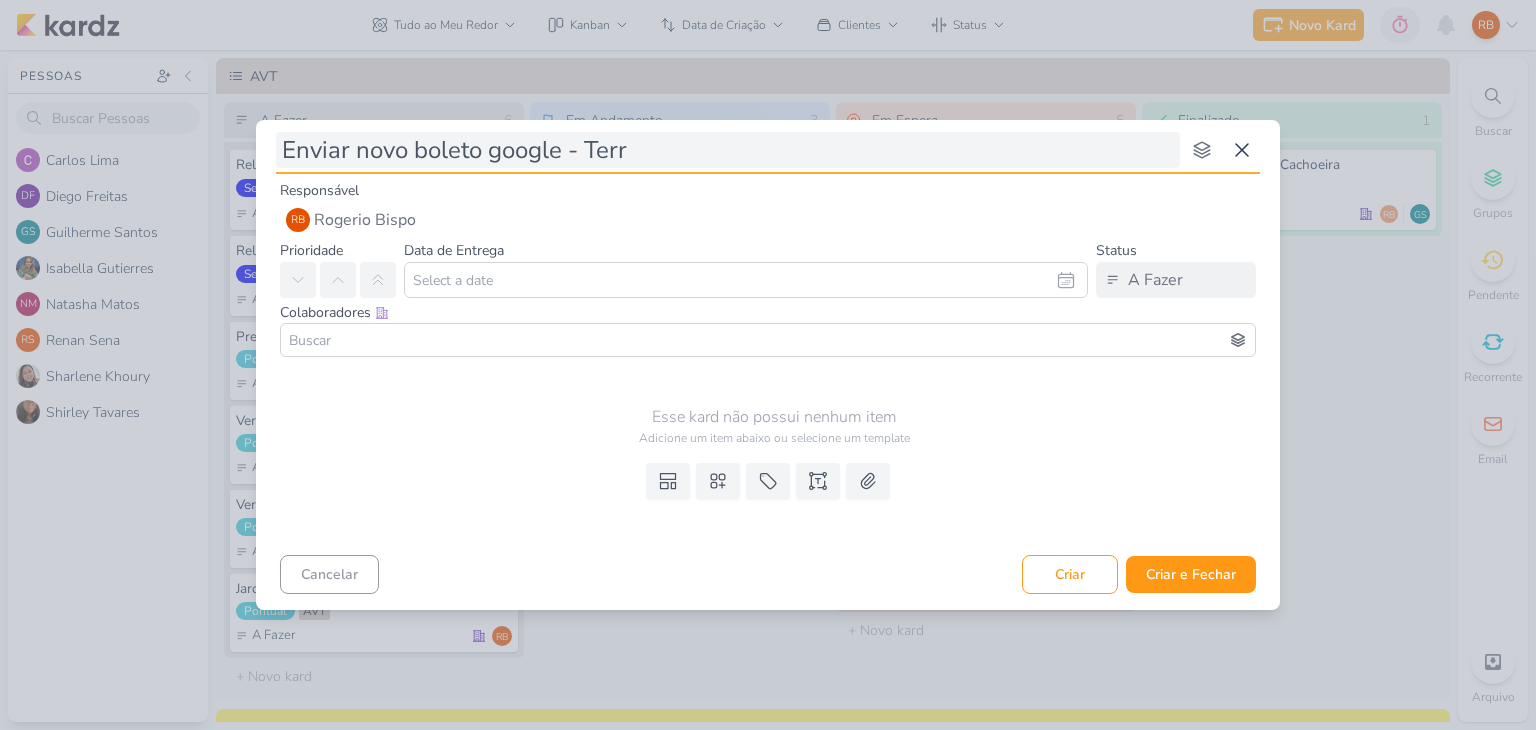 type on "Enviar novo boleto google - Terra" 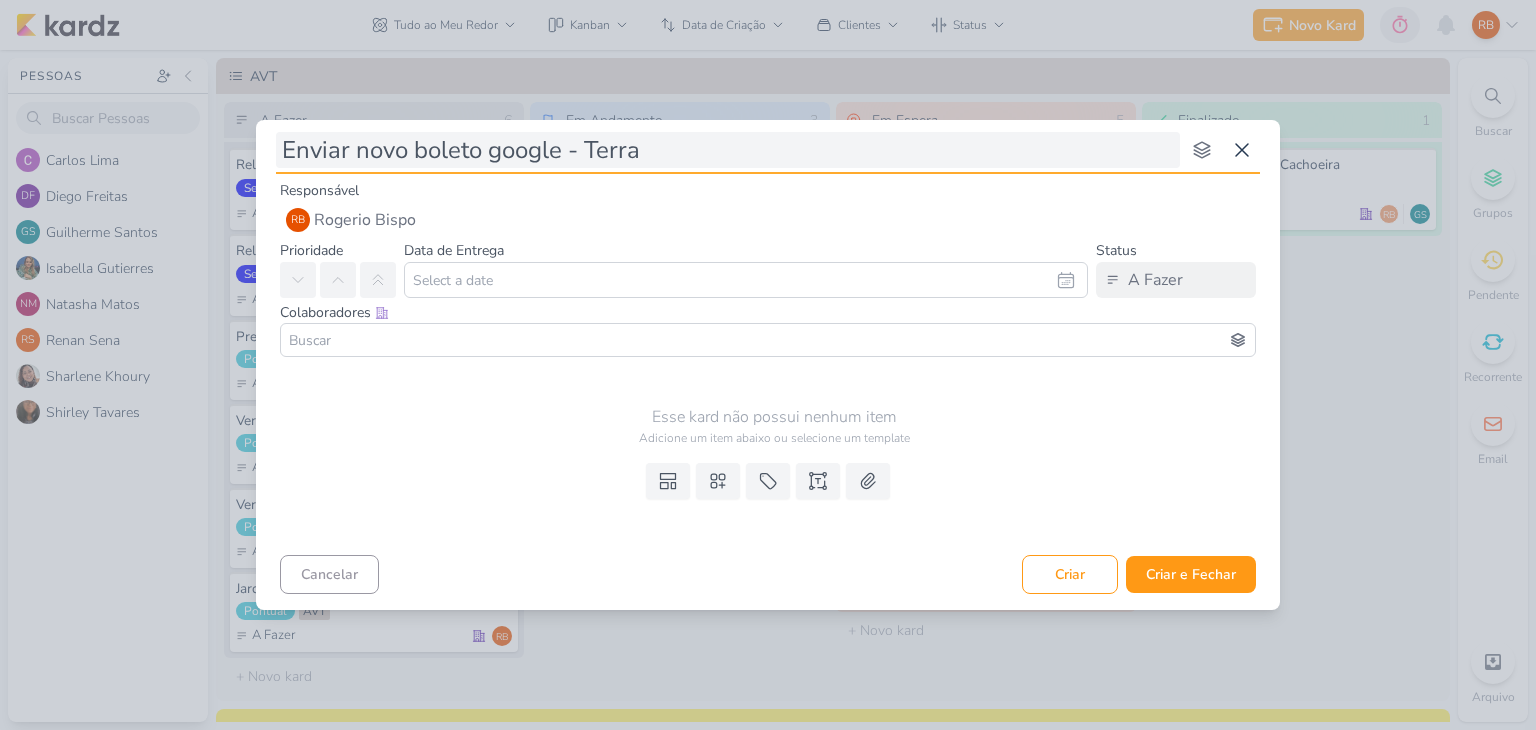 type 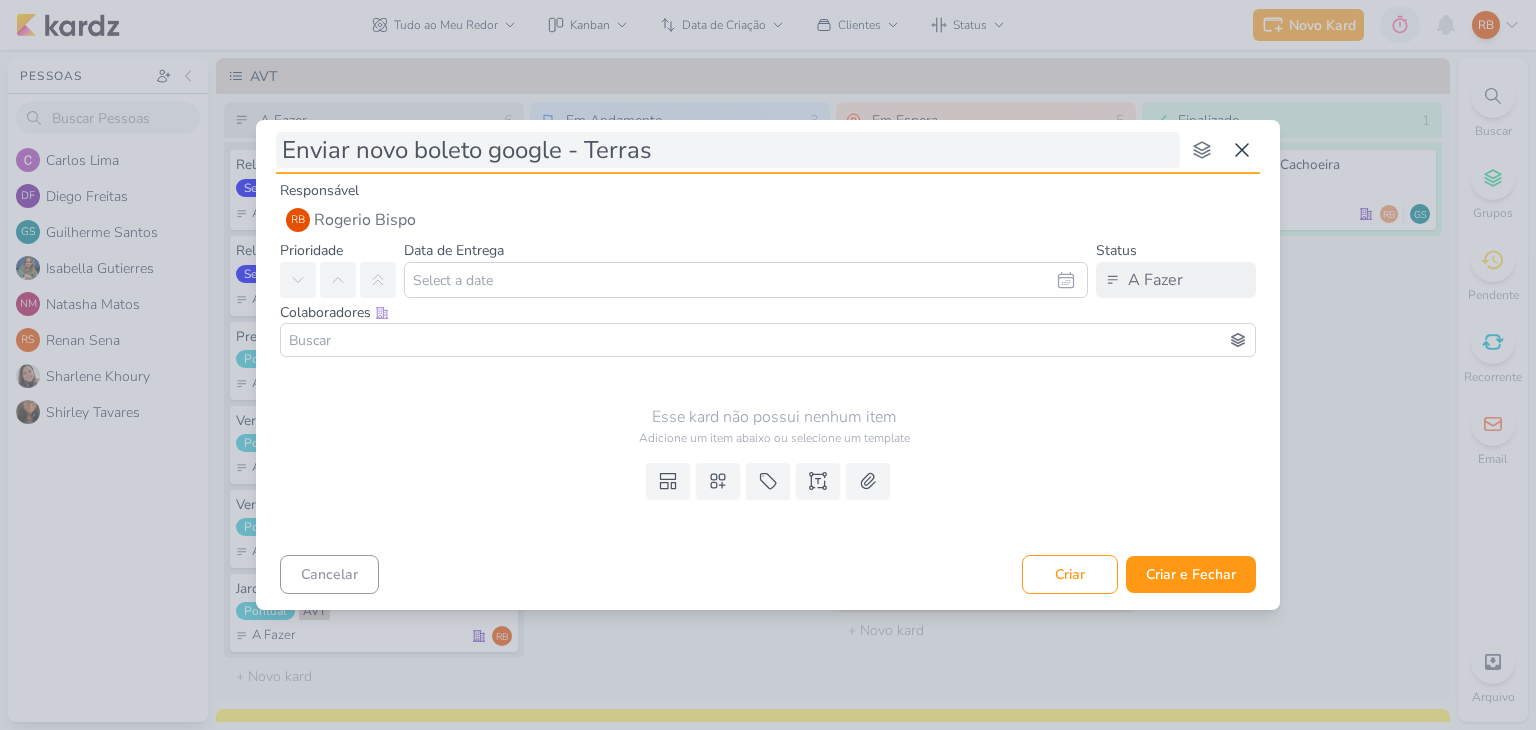 type 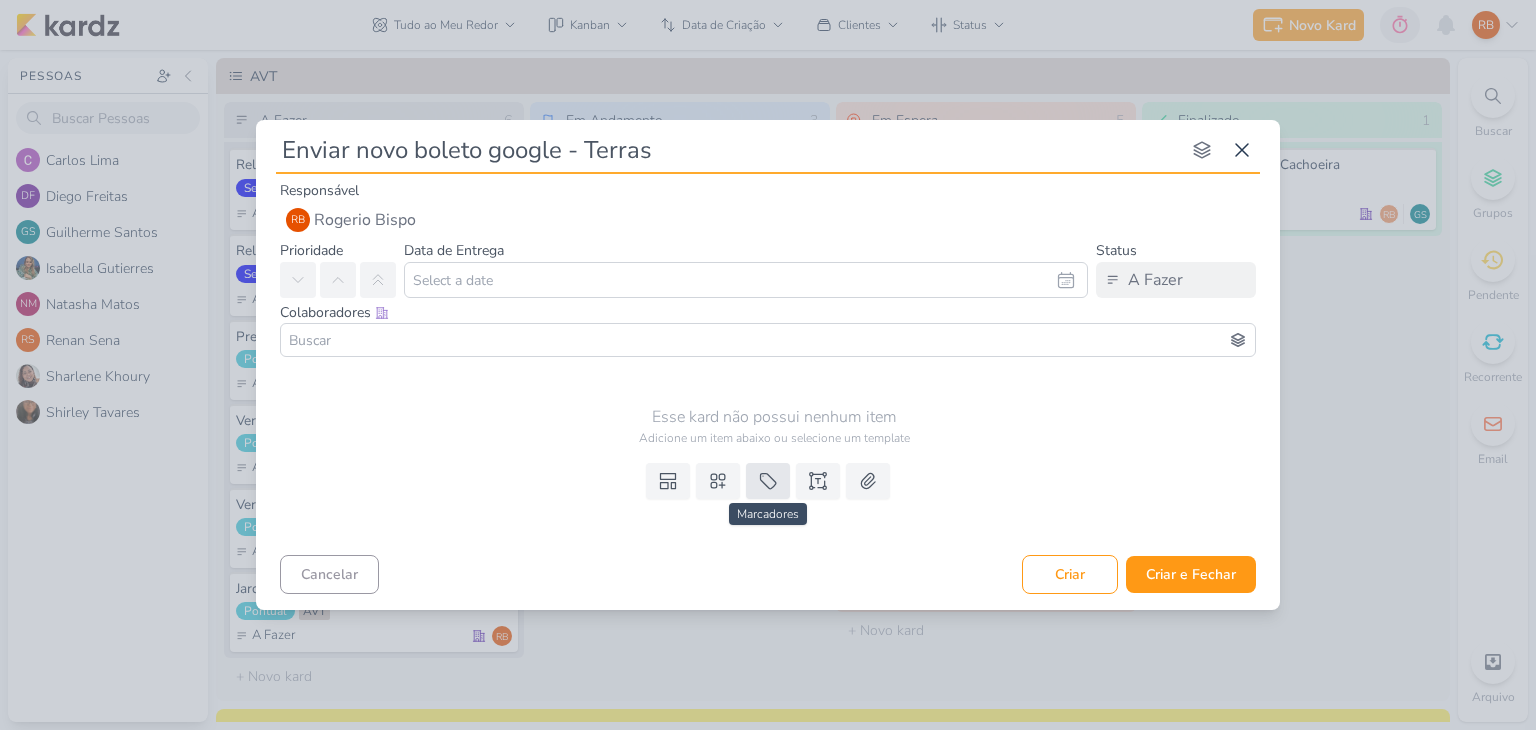 type on "Enviar novo boleto google - Terras" 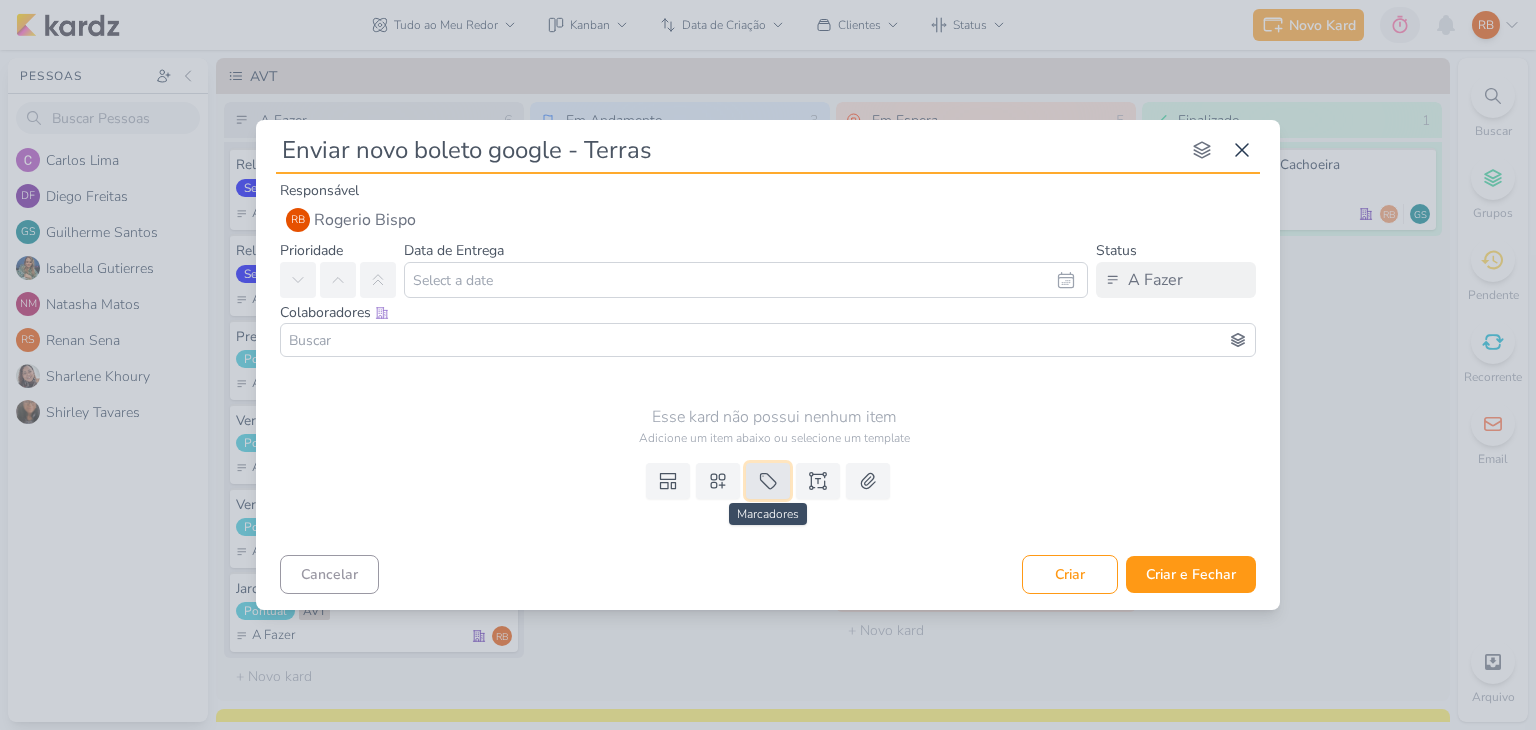 click 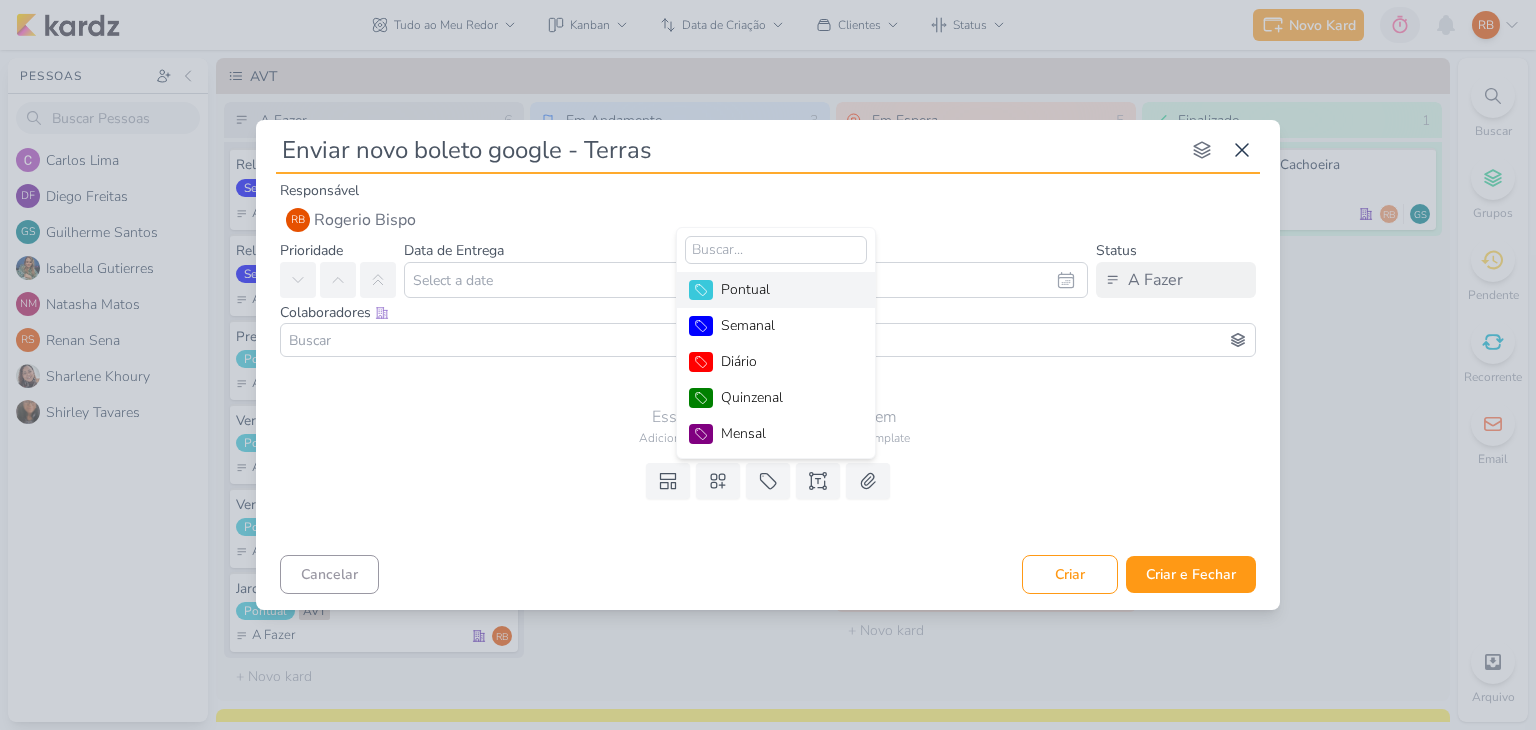 click on "Pontual" at bounding box center [776, 290] 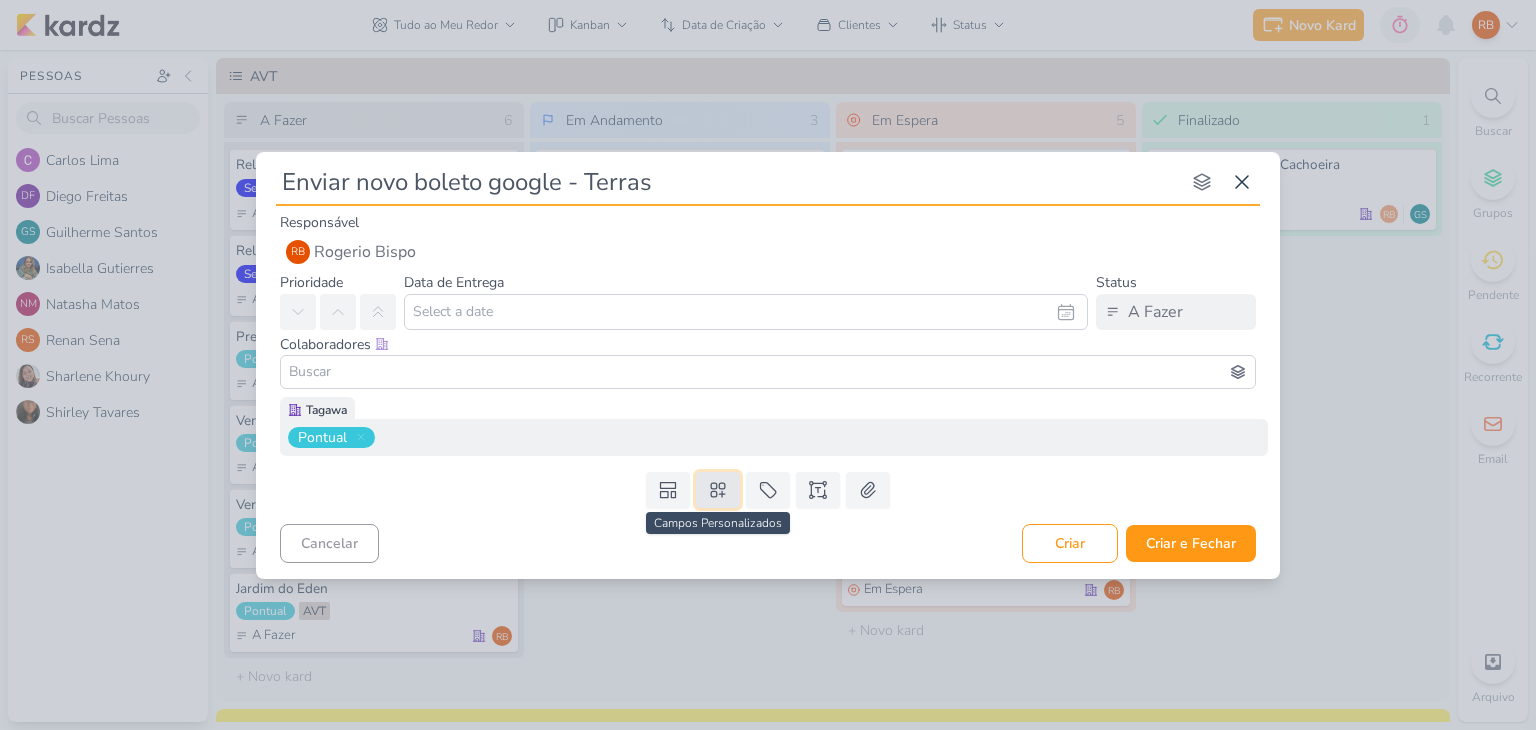 click 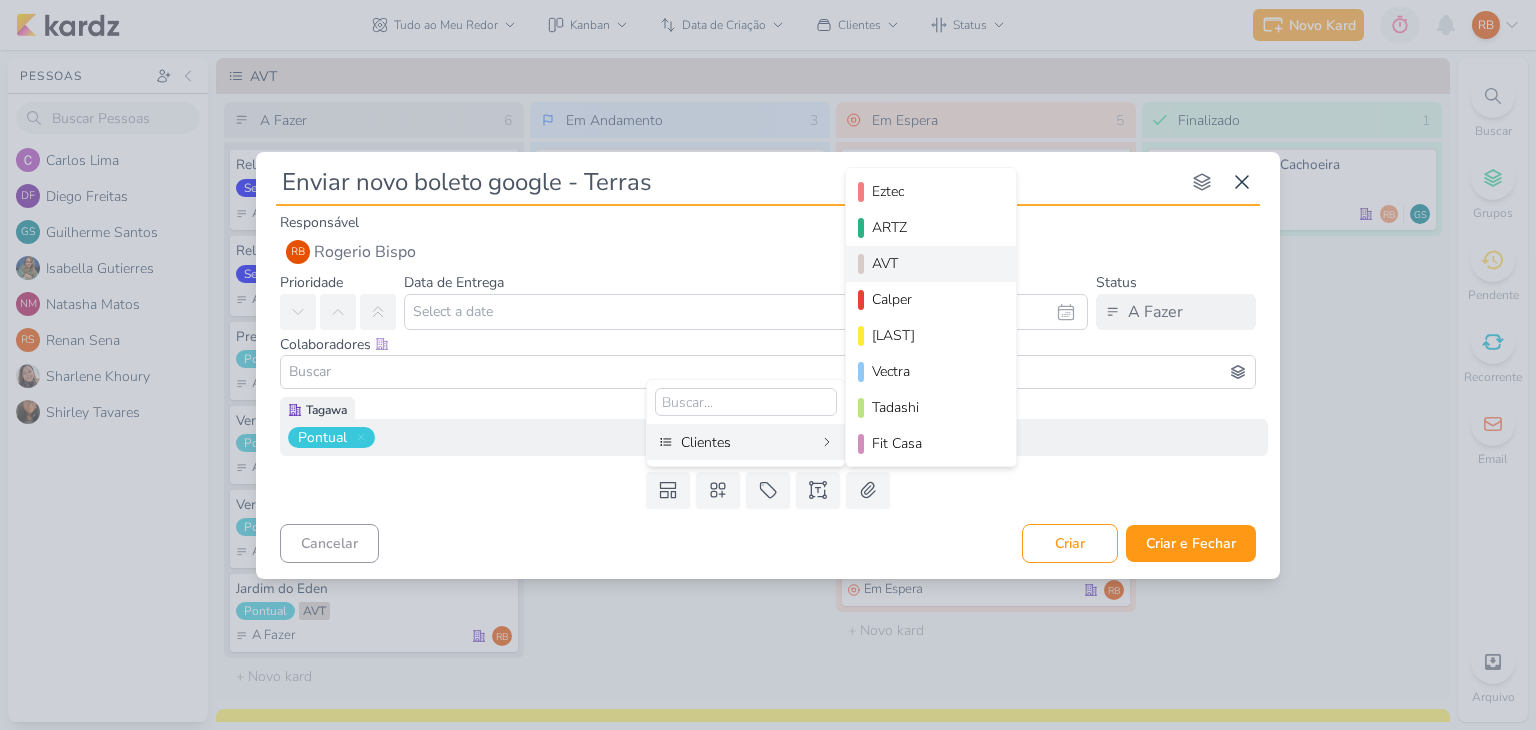 click on "AVT" at bounding box center (932, 263) 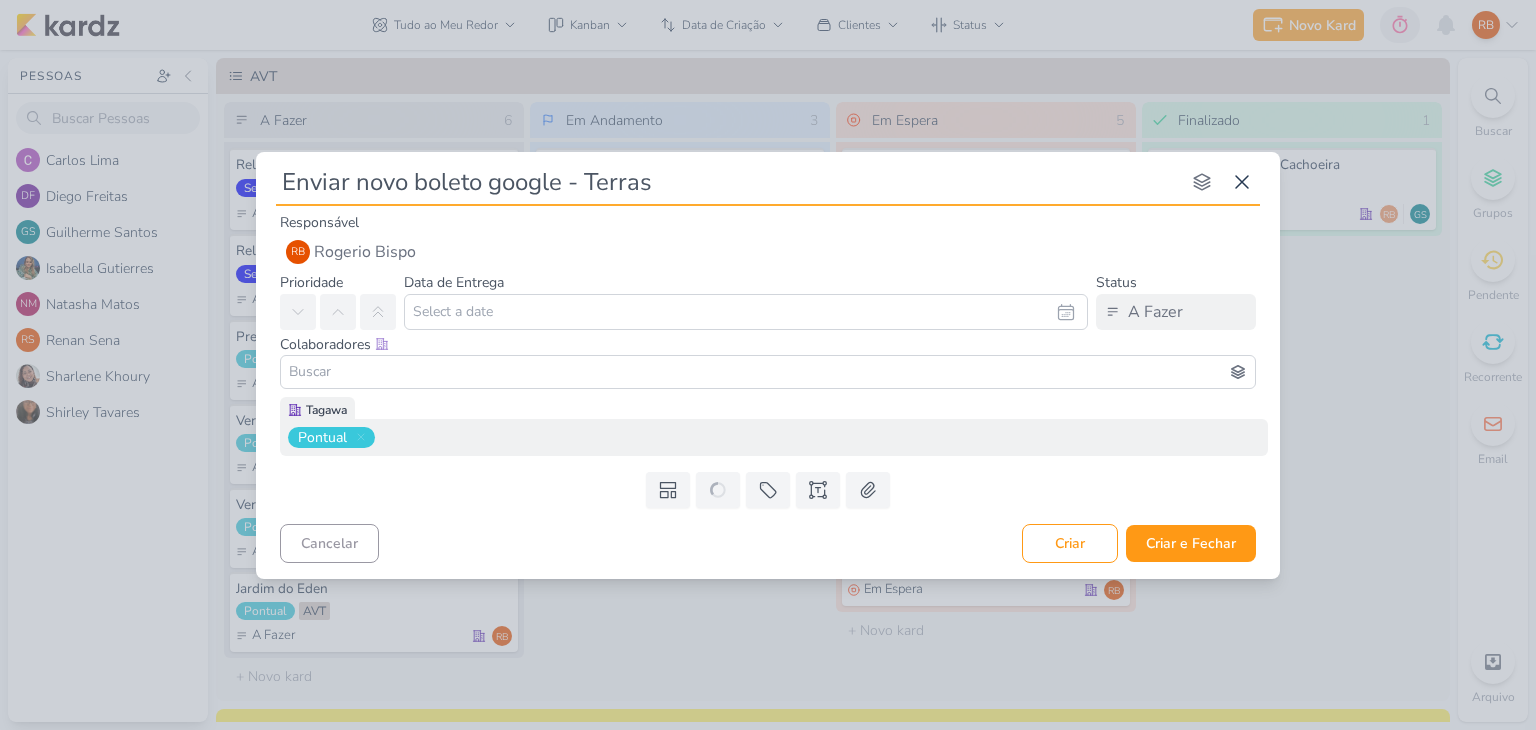 type 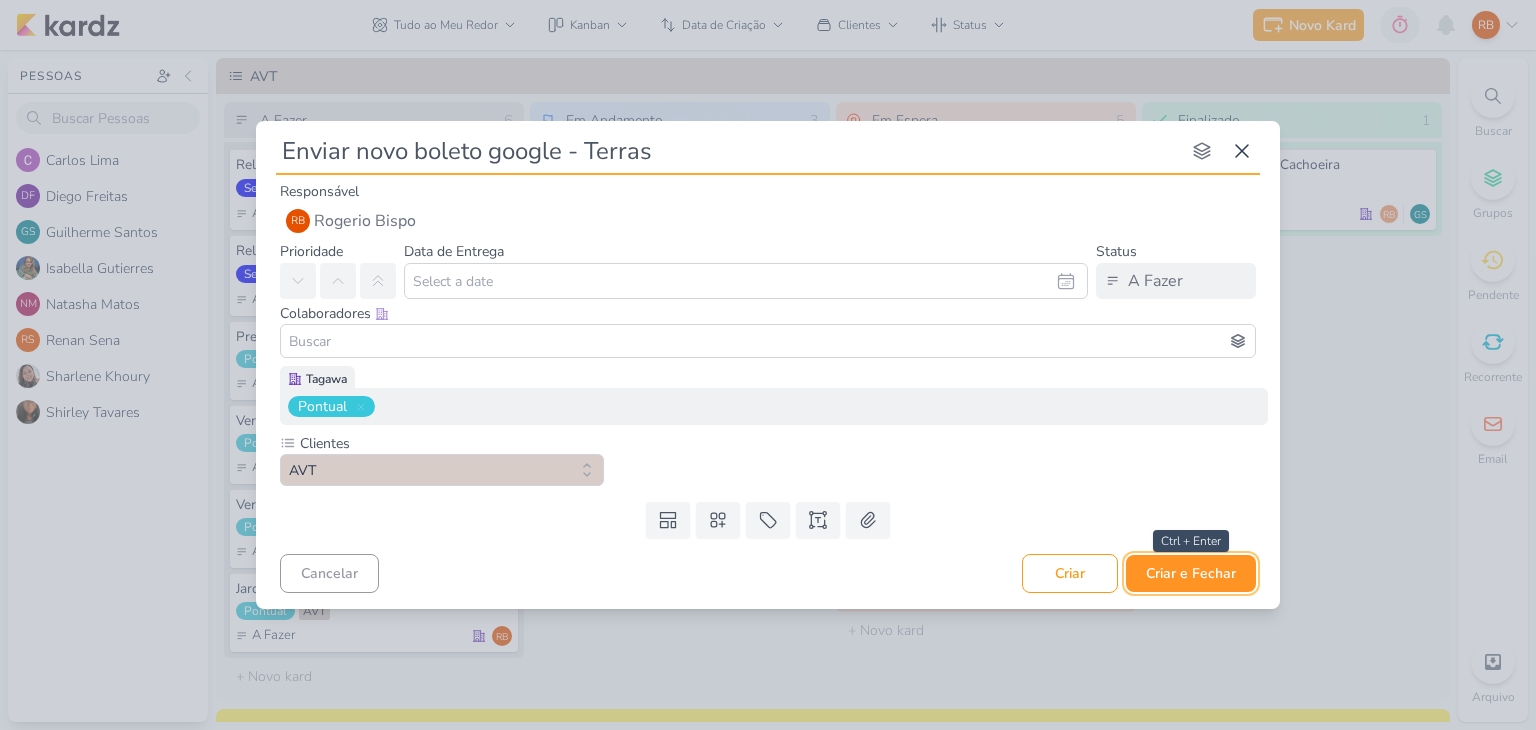 click on "Criar e Fechar" at bounding box center [1191, 573] 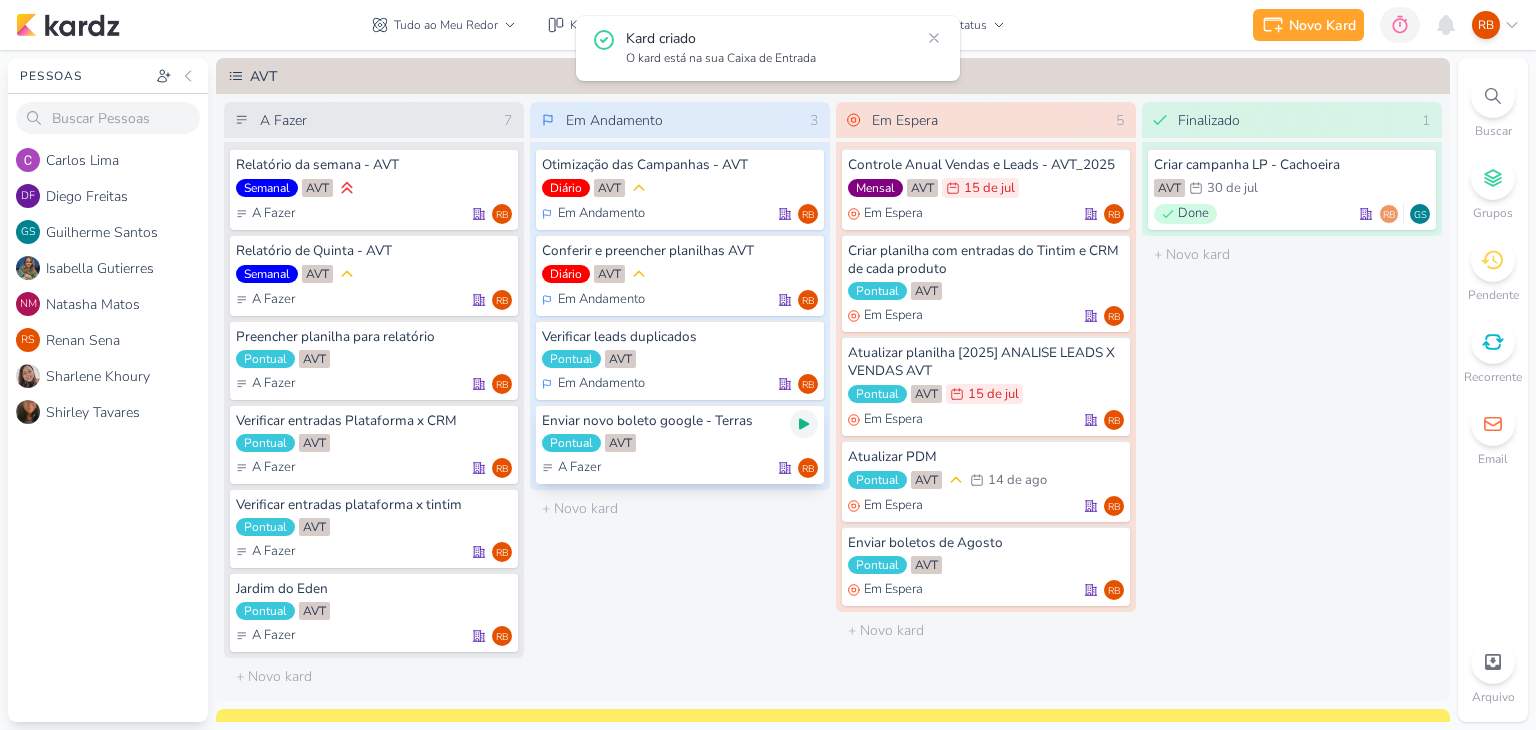 click 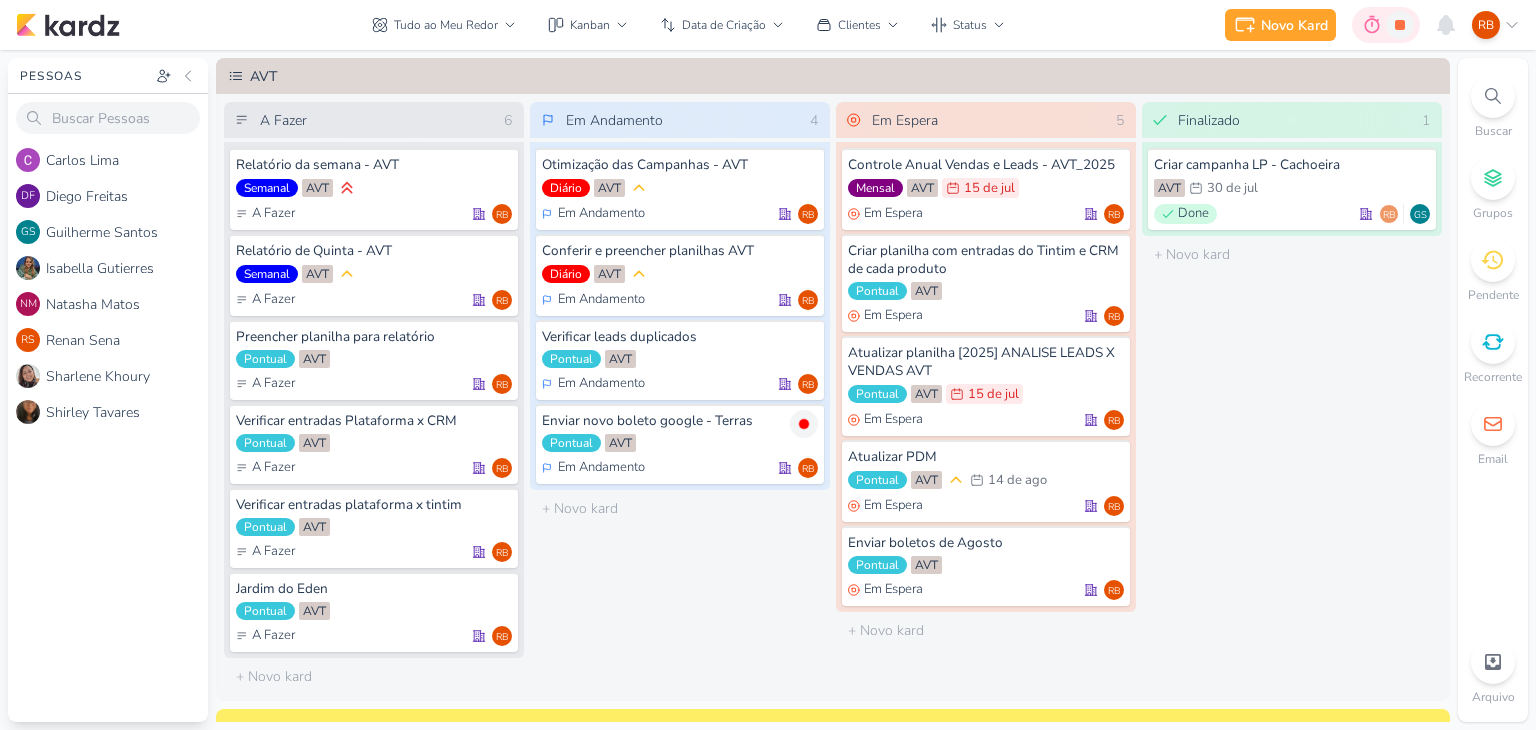 click 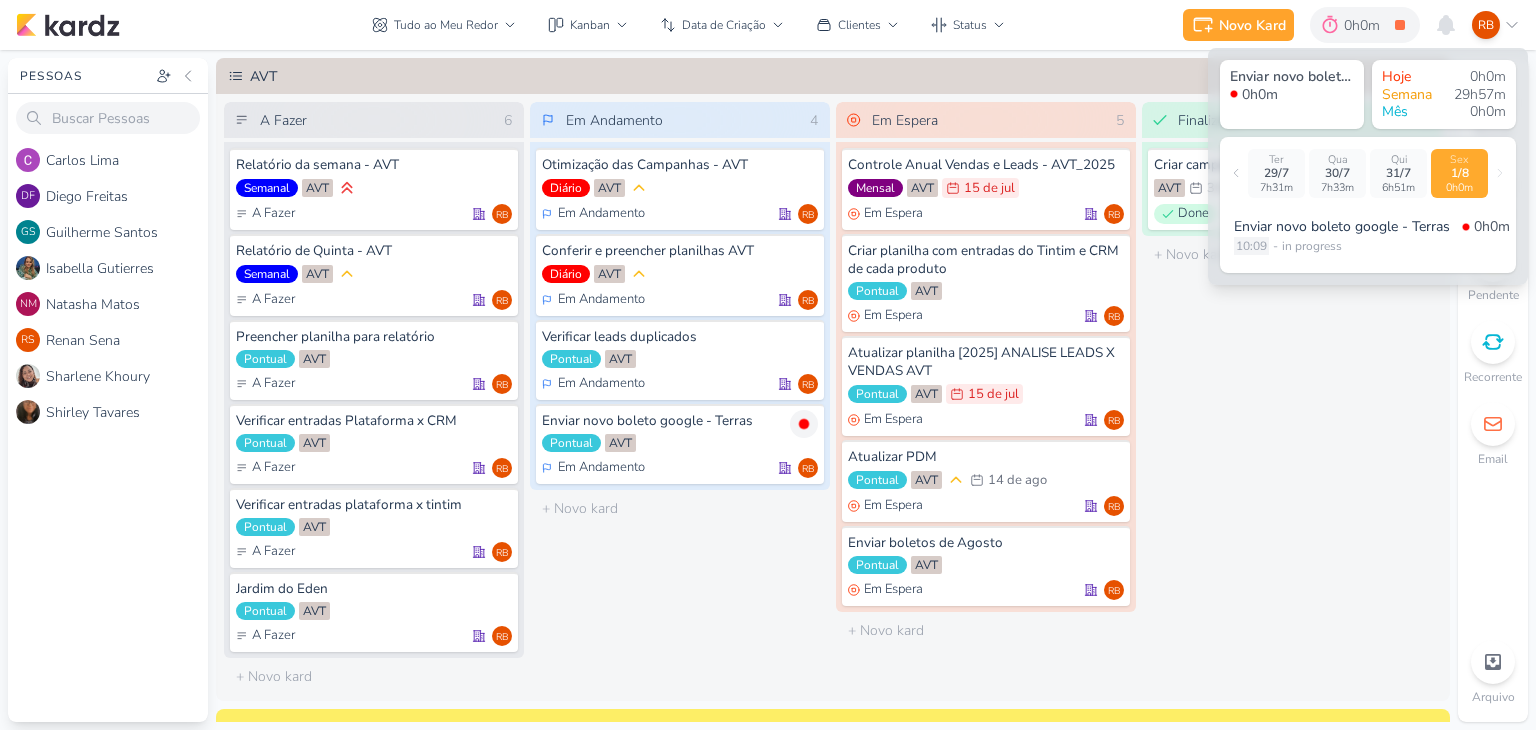 click on "10:09" at bounding box center [1251, 246] 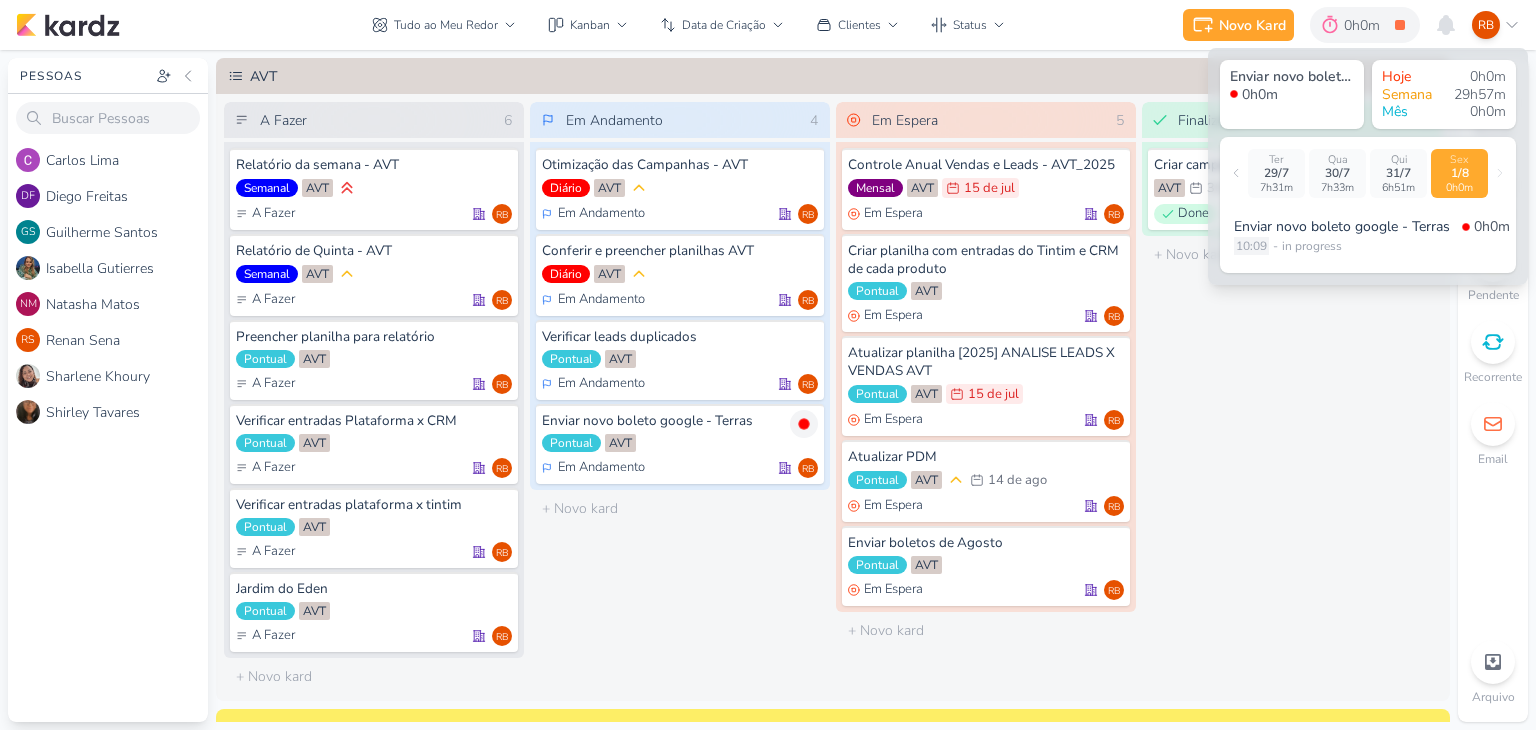 select on "10" 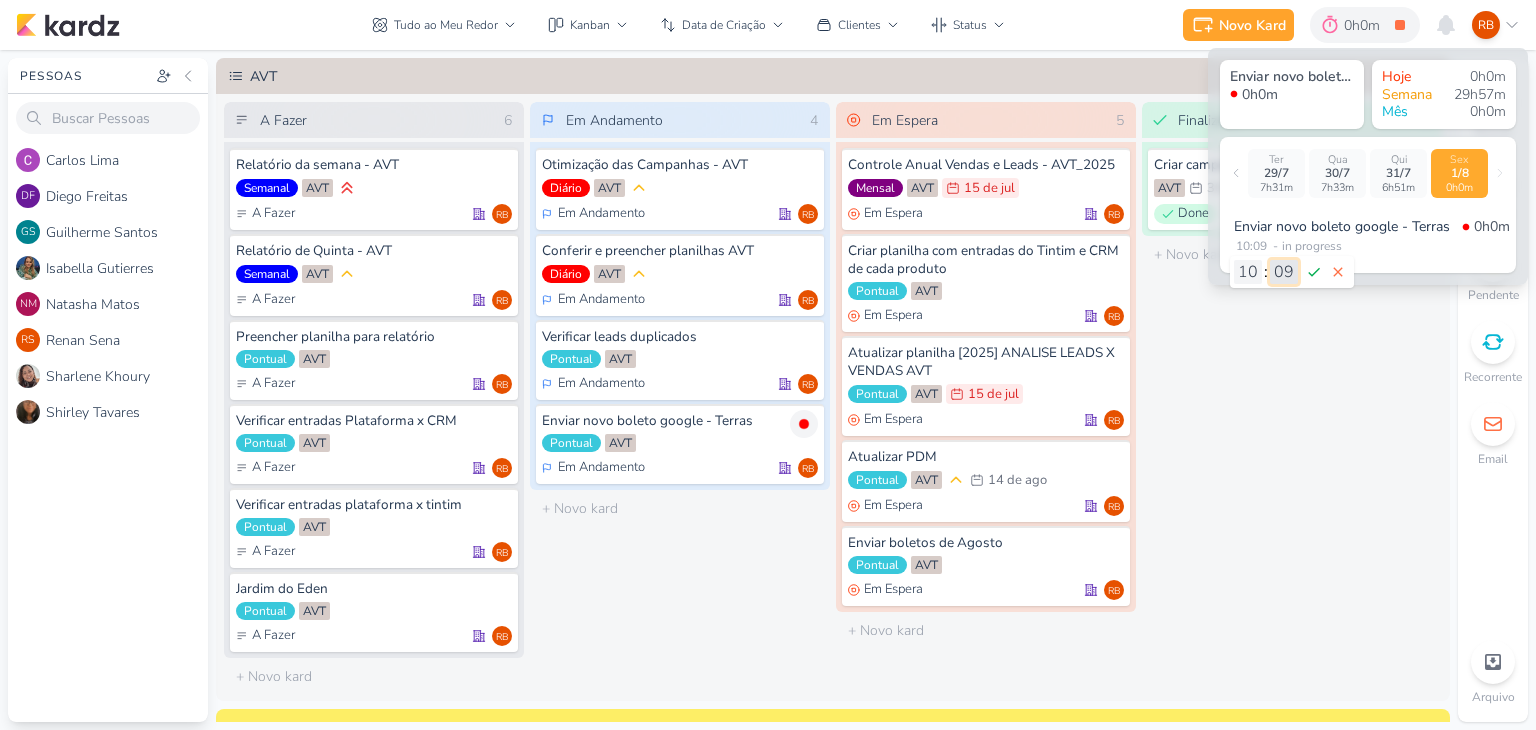 click on "00 01 02 03 04 05 06 07 08 09 10 11 12 13 14 15 16 17 18 19 20 21 22 23 24 25 26 27 28 29 30 31 32 33 34 35 36 37 38 39 40 41 42 43 44 45 46 47 48 49 50 51 52 53 54 55 56 57 58 59" at bounding box center [1284, 272] 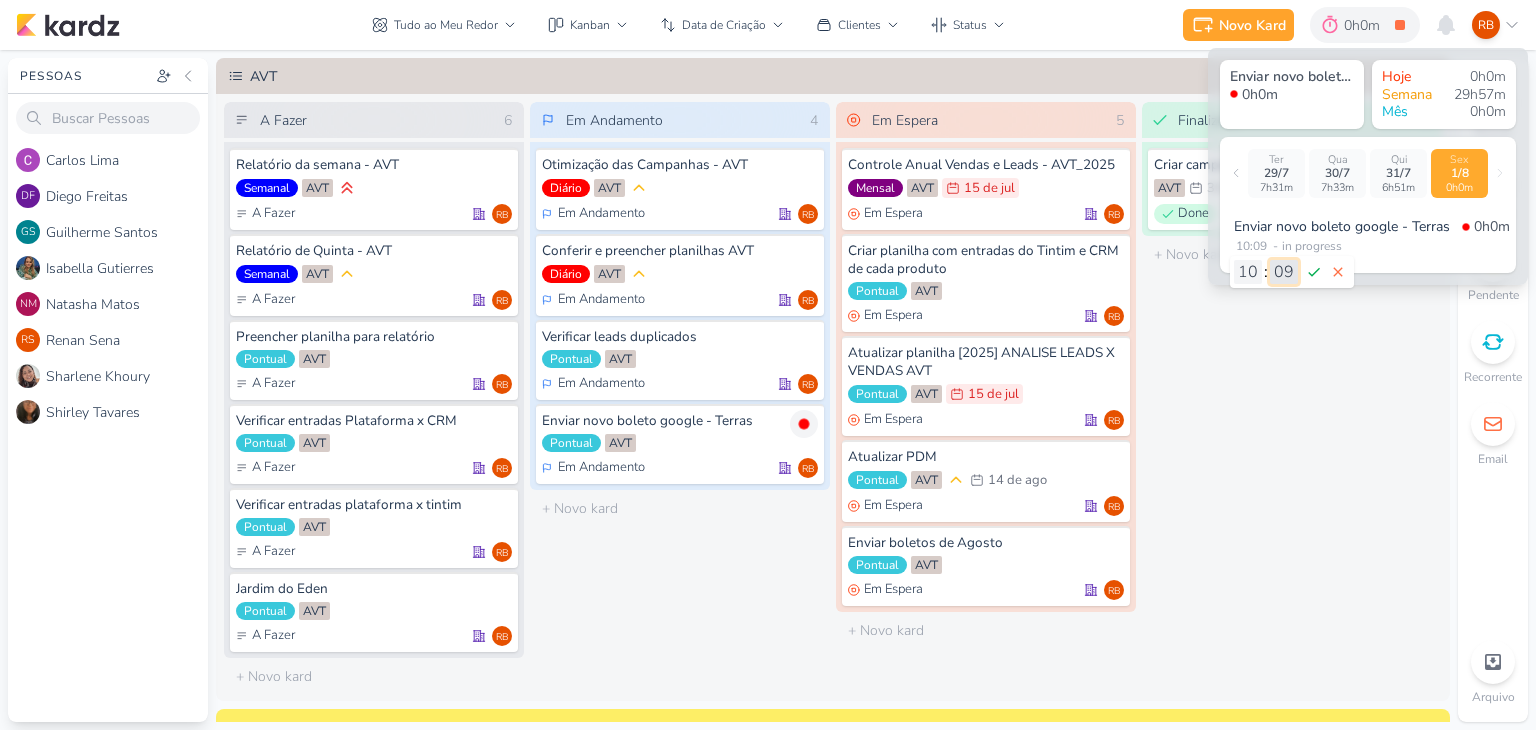 select on "5" 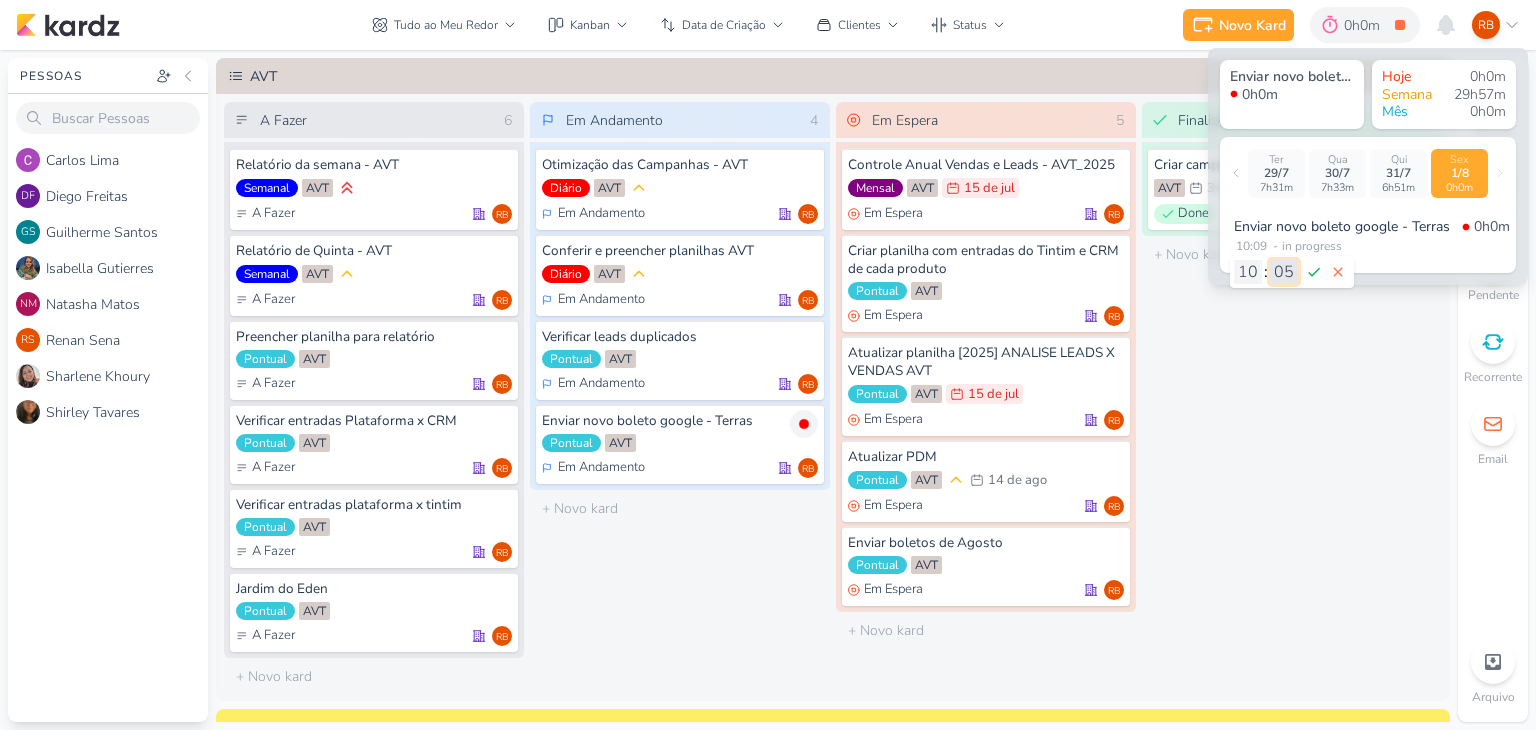 click on "00 01 02 03 04 05 06 07 08 09 10 11 12 13 14 15 16 17 18 19 20 21 22 23 24 25 26 27 28 29 30 31 32 33 34 35 36 37 38 39 40 41 42 43 44 45 46 47 48 49 50 51 52 53 54 55 56 57 58 59" at bounding box center (1284, 272) 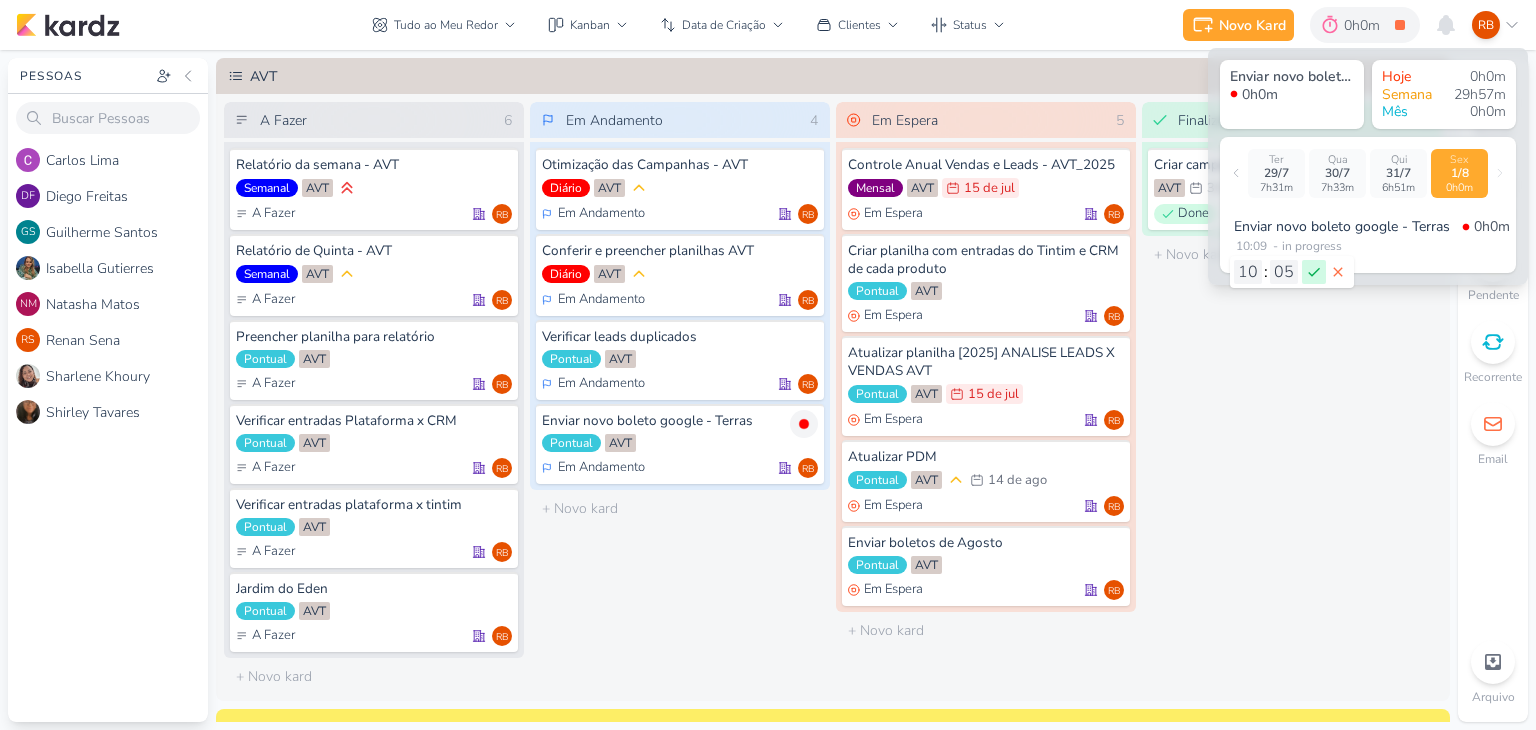 click 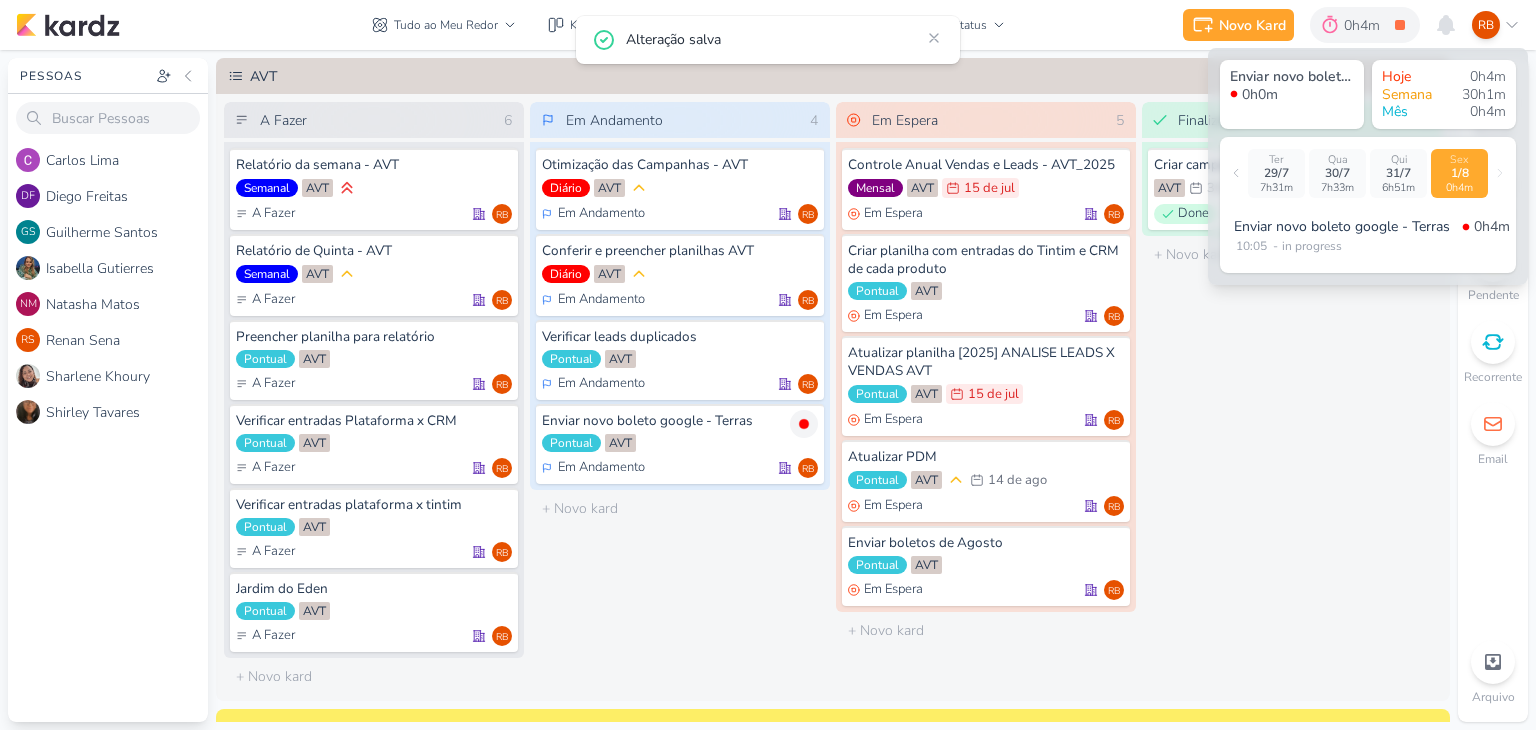 click on "Finalizado
1
Criar campanha LP - Cachoeira
AVT
30/7
30 de jul
Done
RB" at bounding box center (1292, 398) 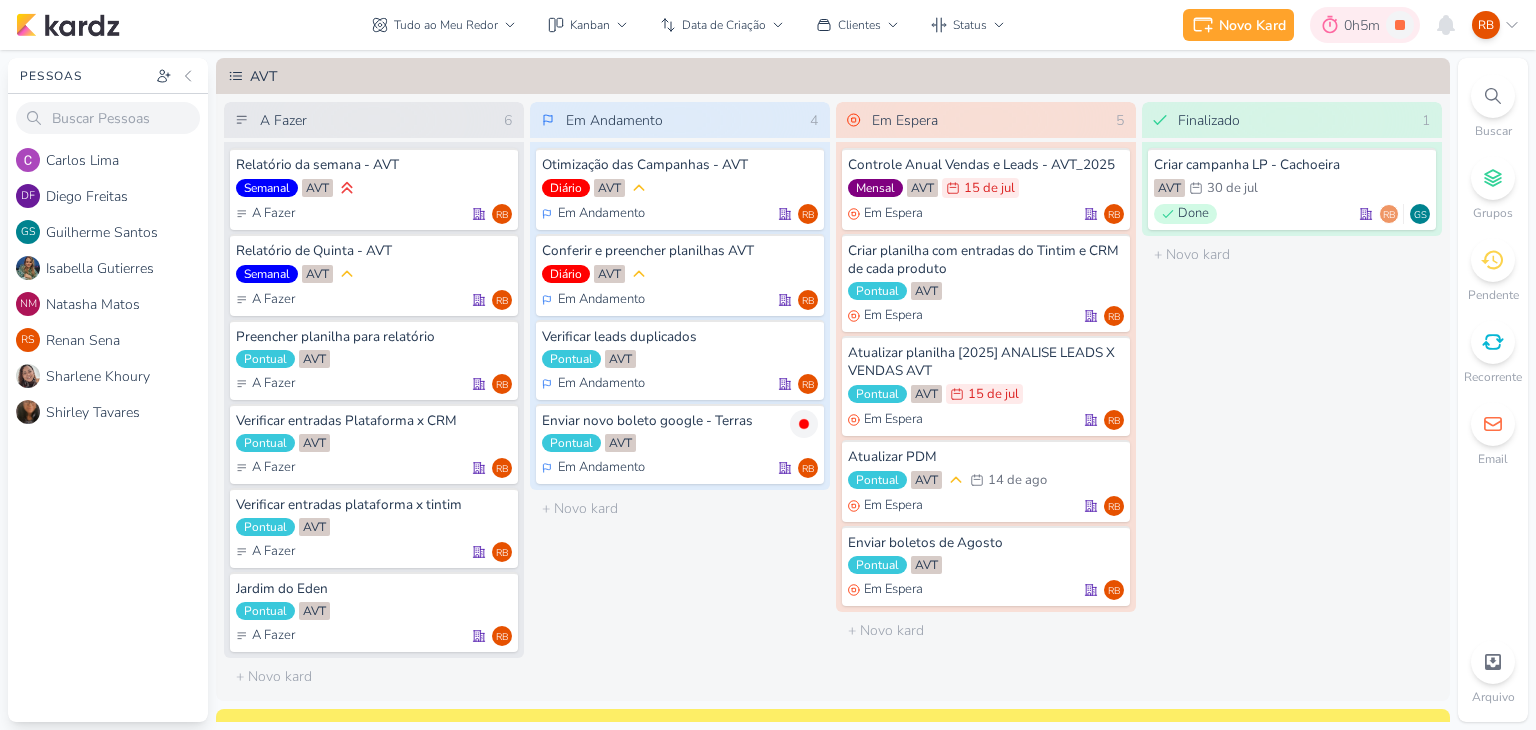 click on "0h5m" at bounding box center [1365, 25] 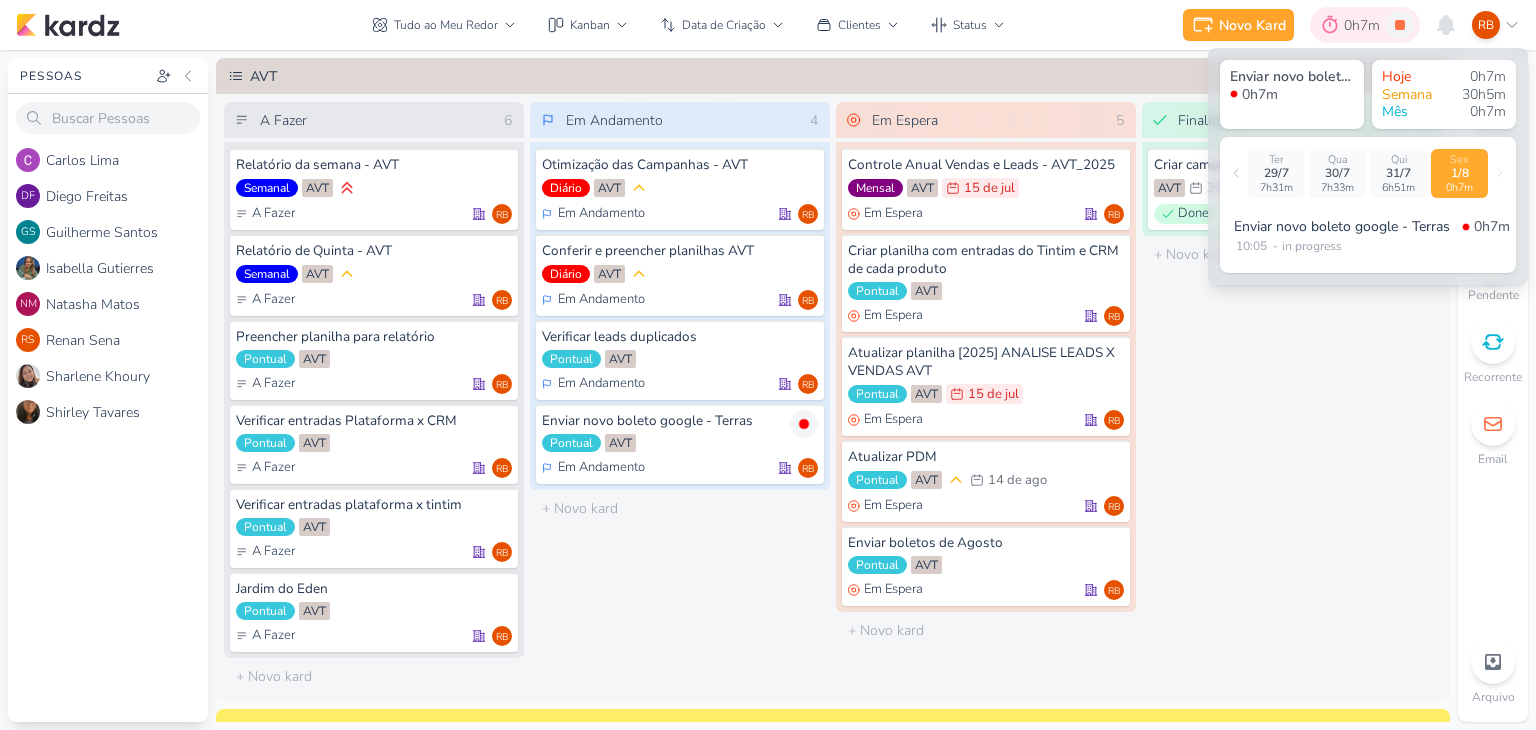 click on "0h7m" at bounding box center [1365, 25] 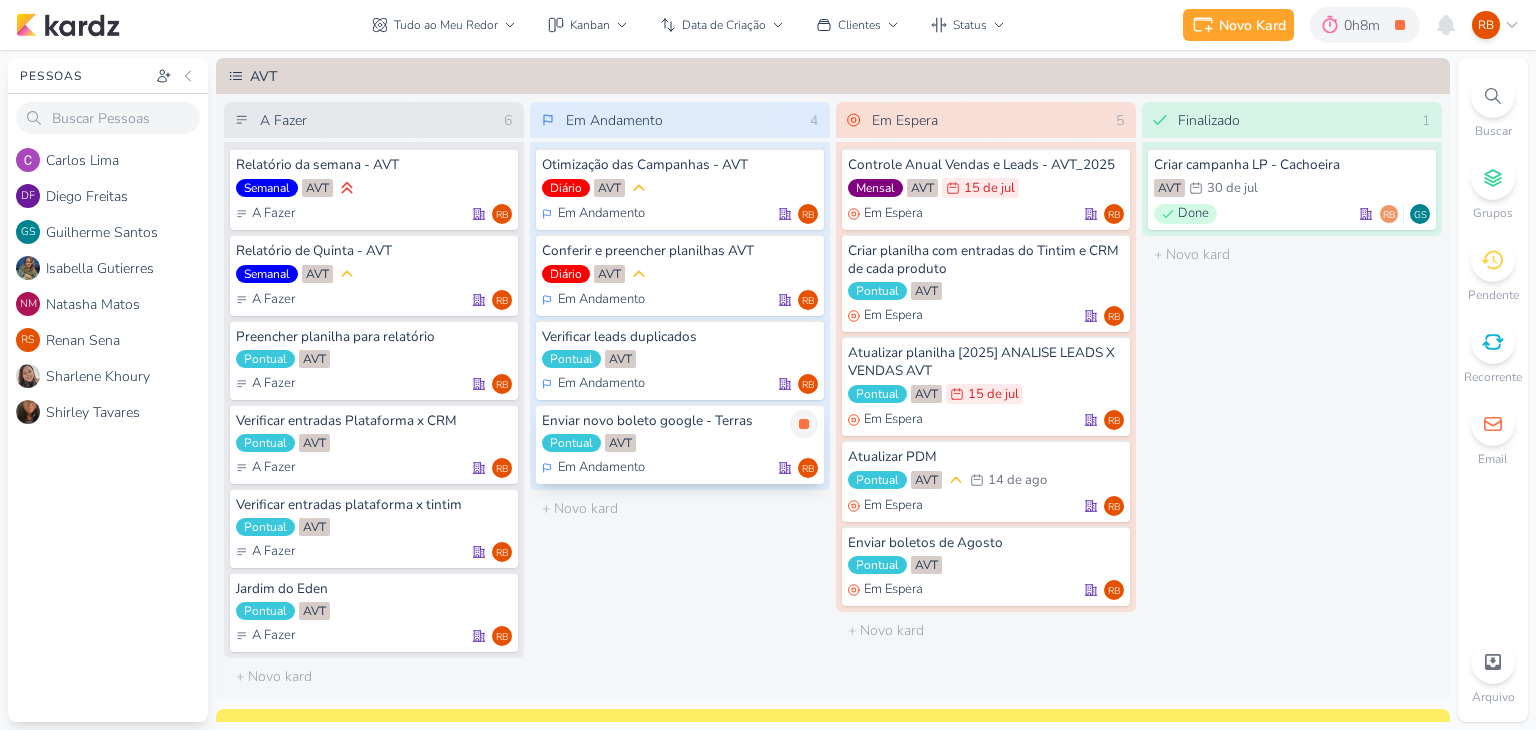 click on "Pontual
AVT" at bounding box center (680, 444) 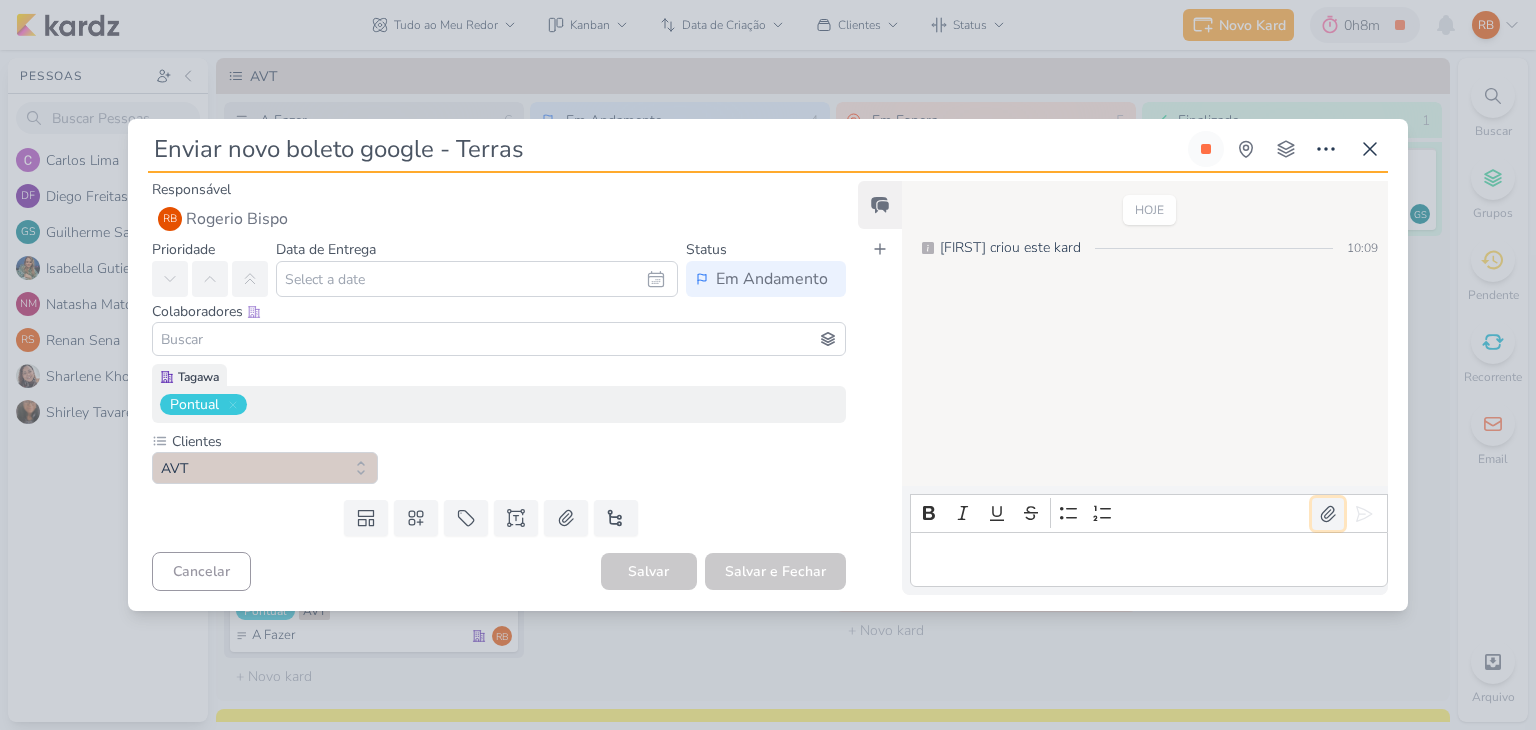 click 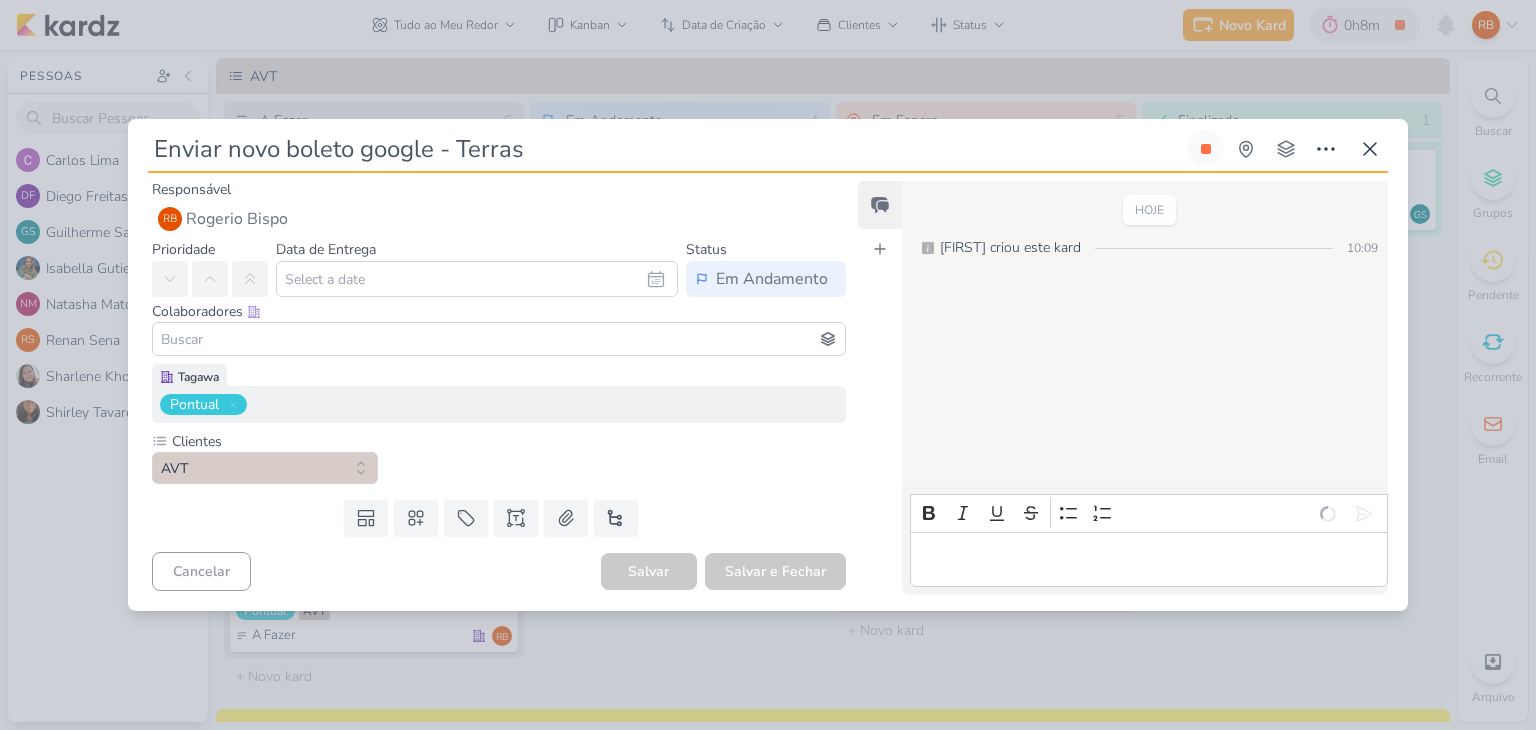 click at bounding box center (1149, 559) 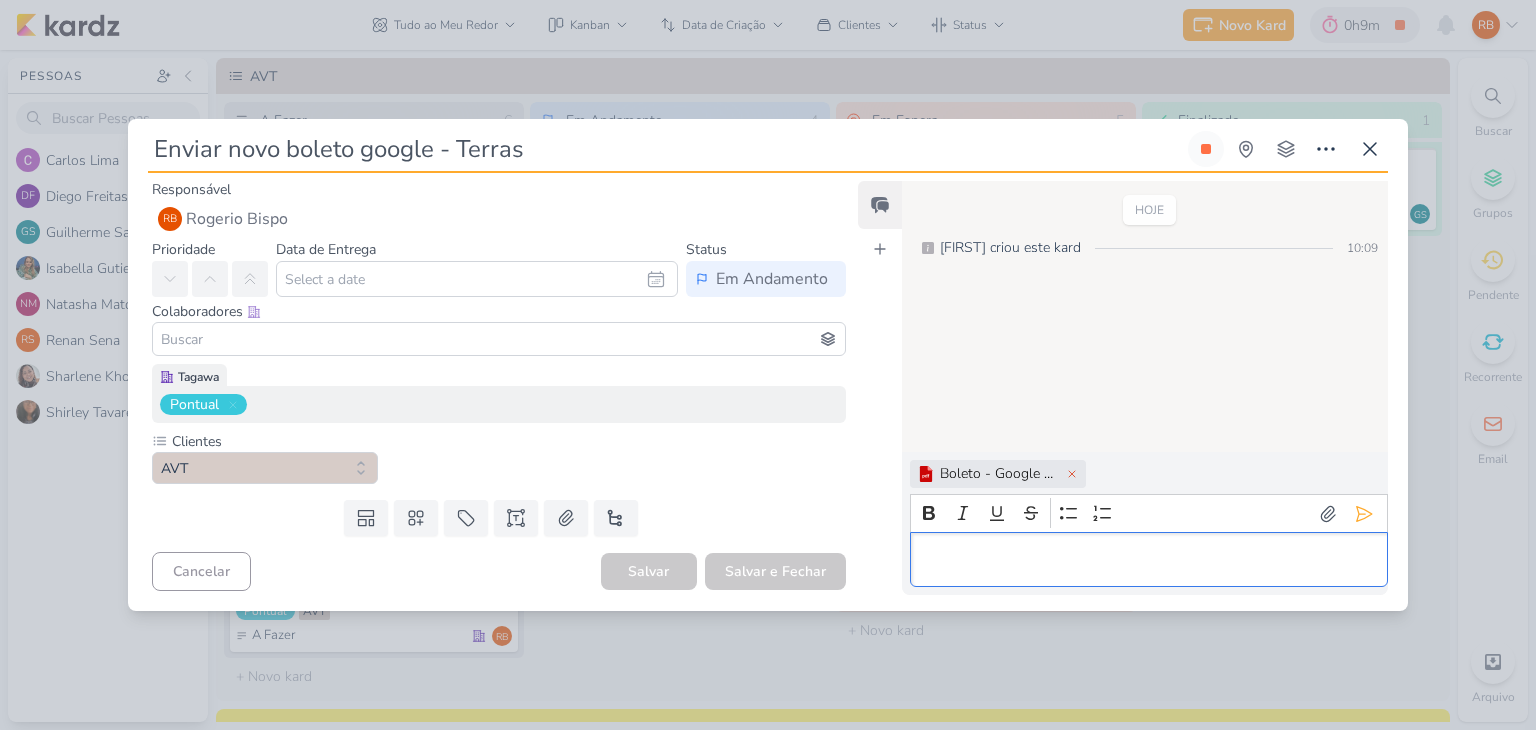 click at bounding box center (1148, 560) 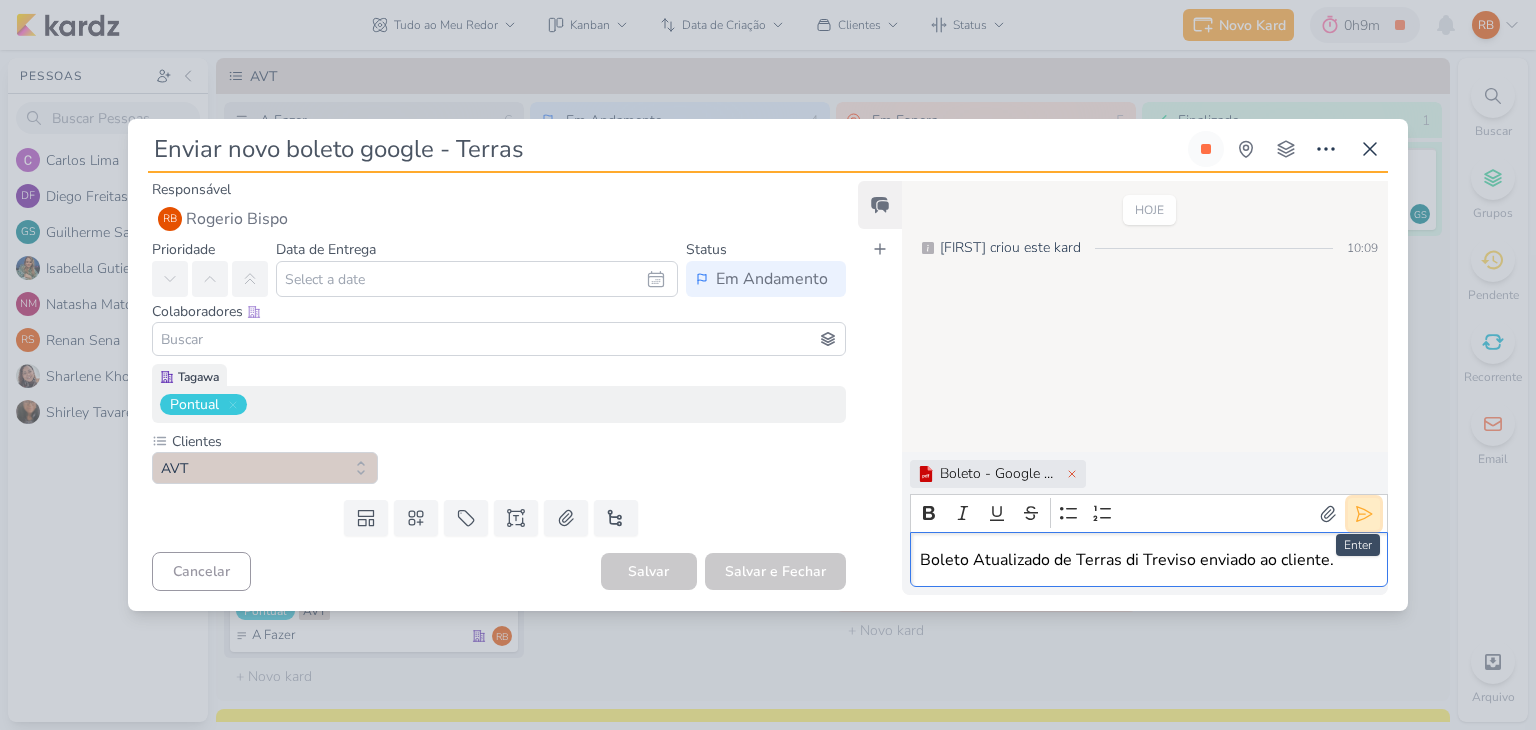 click 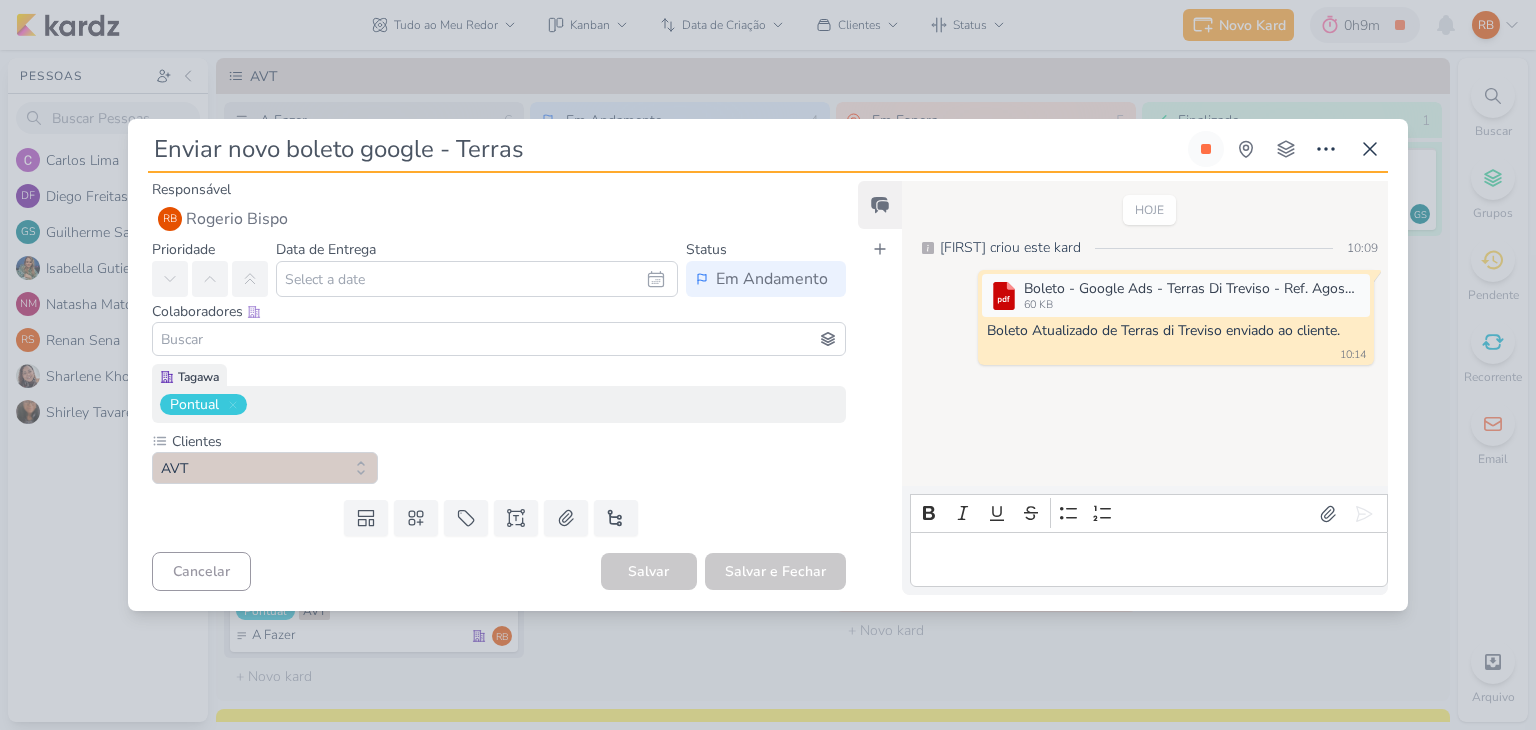 click on "Enviar novo boleto google - Terras
Criado por mim" at bounding box center [768, 365] 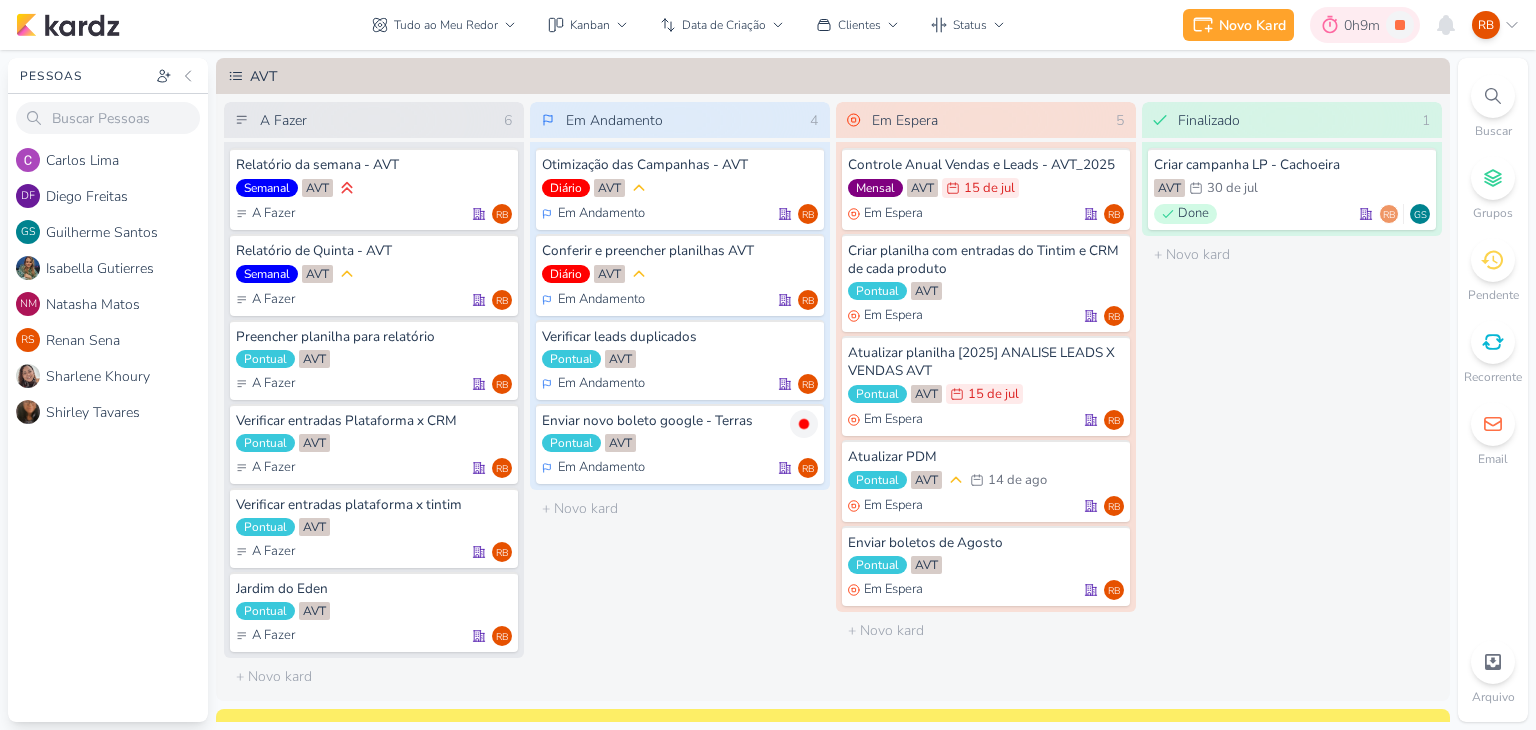 click on "0h9m" at bounding box center [1365, 25] 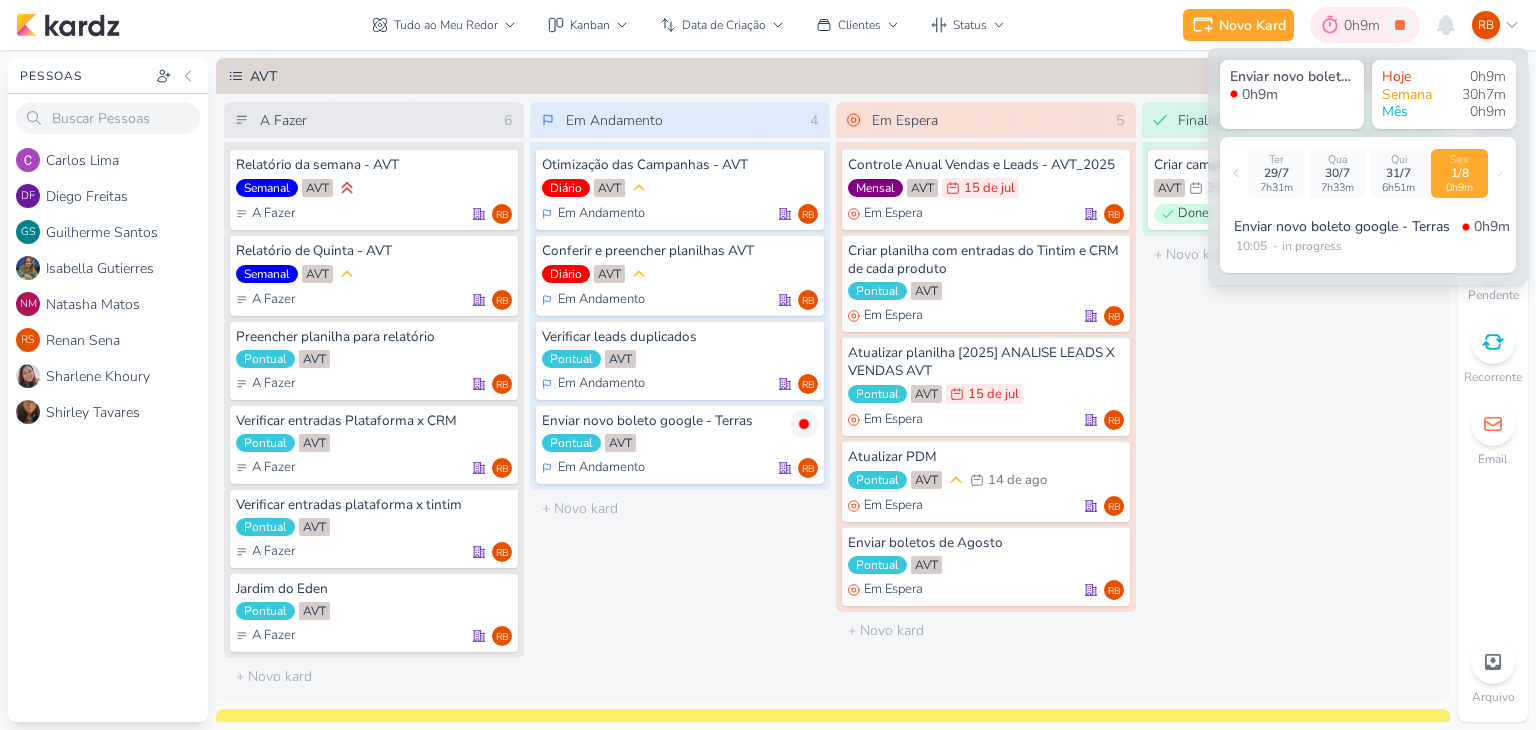 click on "0h9m" at bounding box center [1365, 25] 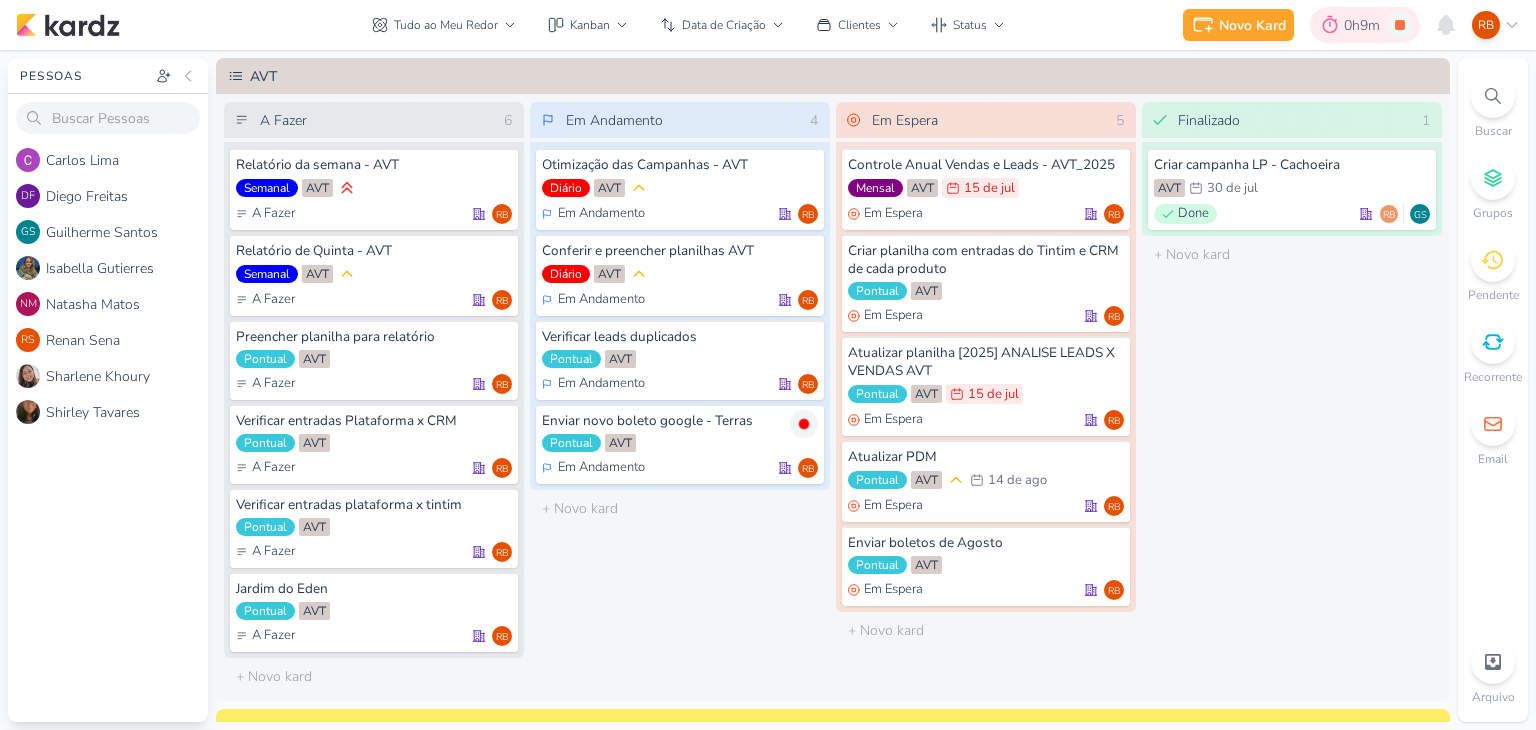 click on "0h9m" at bounding box center (1365, 25) 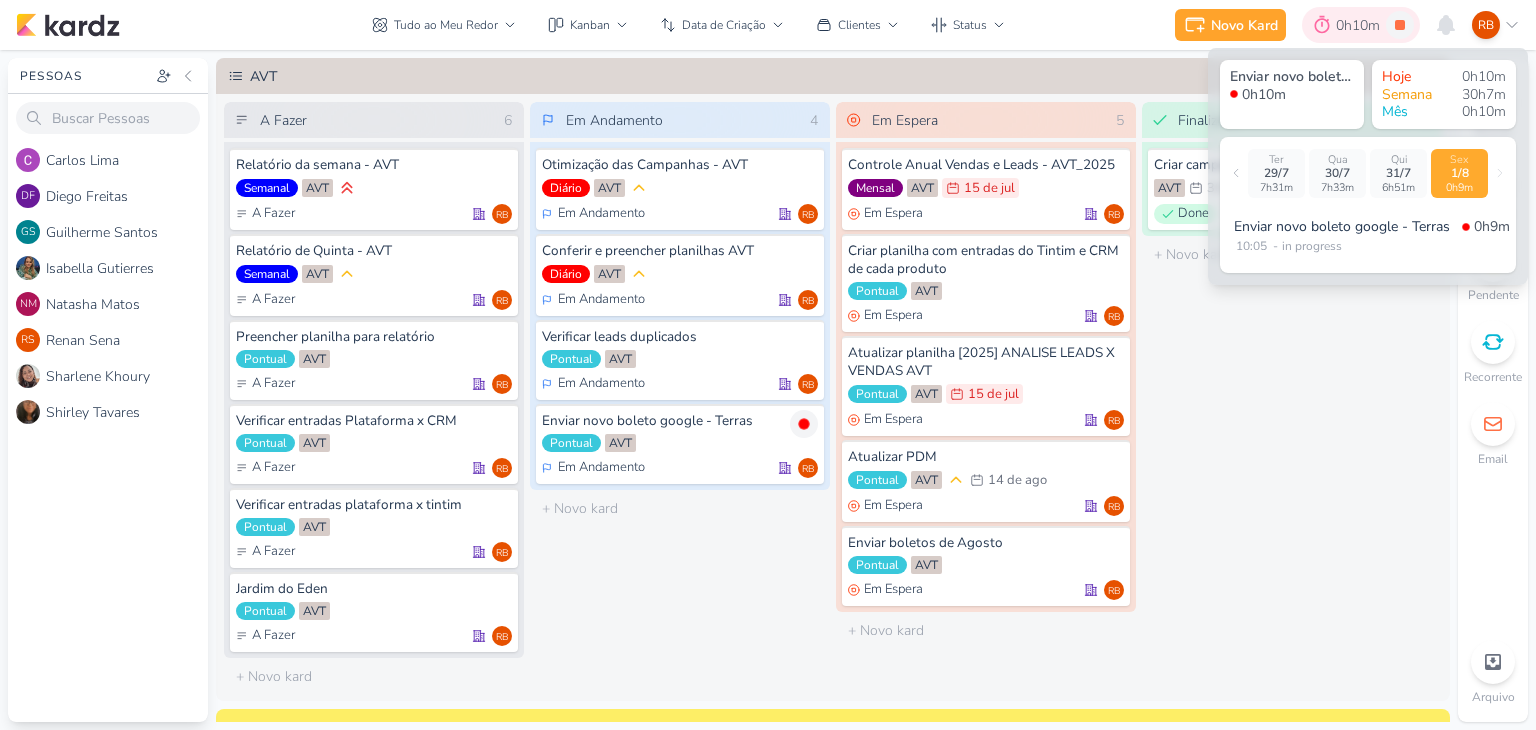 click on "0h10m" at bounding box center [1361, 25] 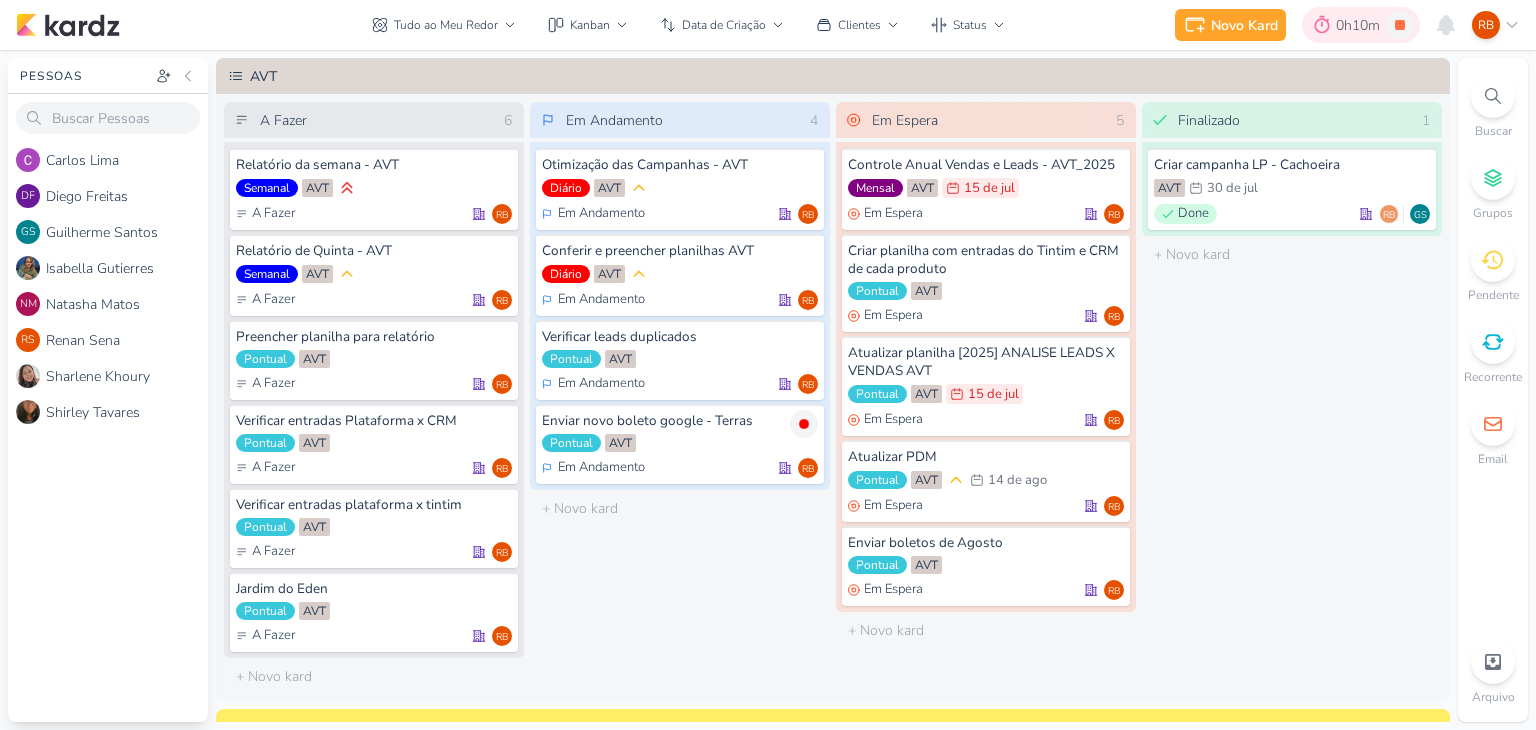 click on "0h10m" at bounding box center [1361, 25] 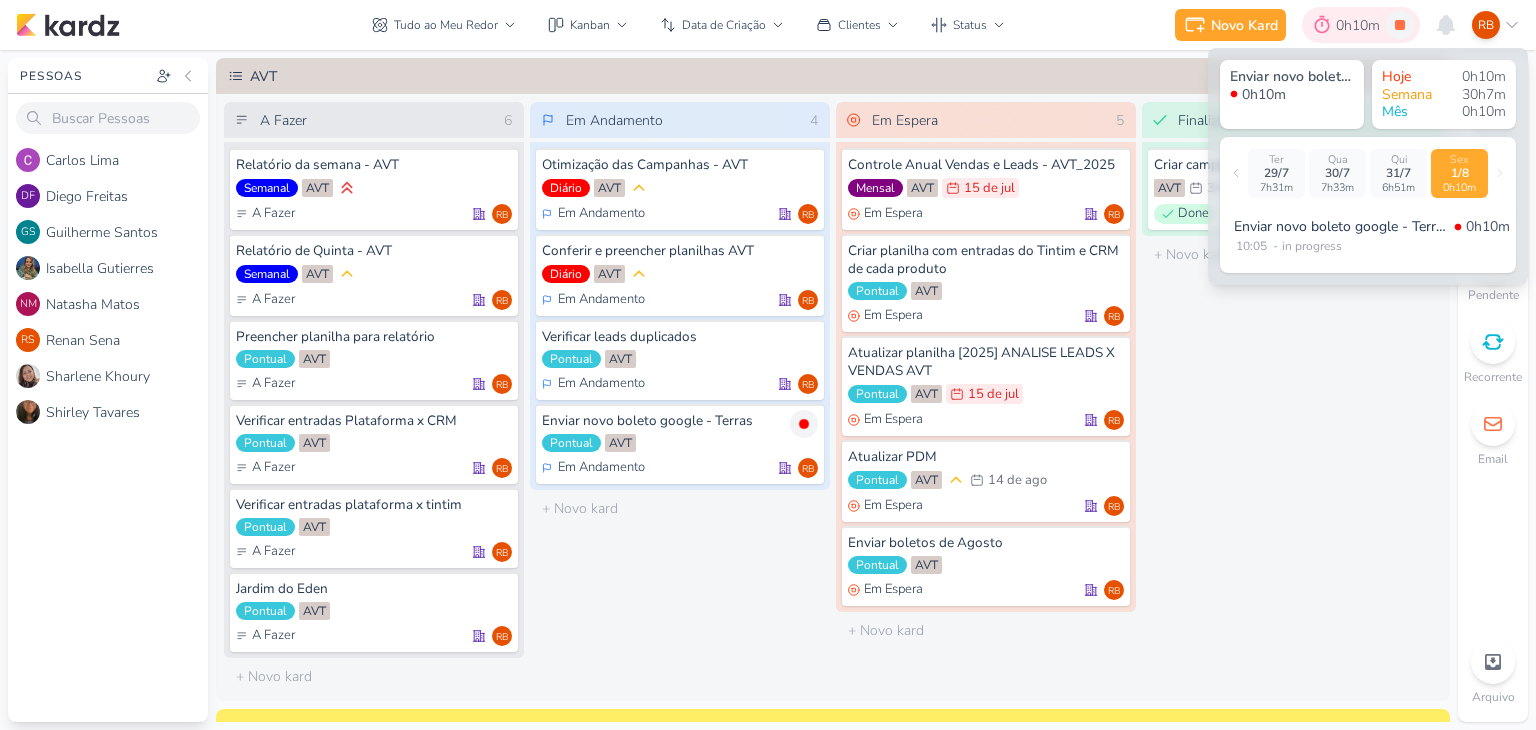 click on "0h10m" at bounding box center (1361, 25) 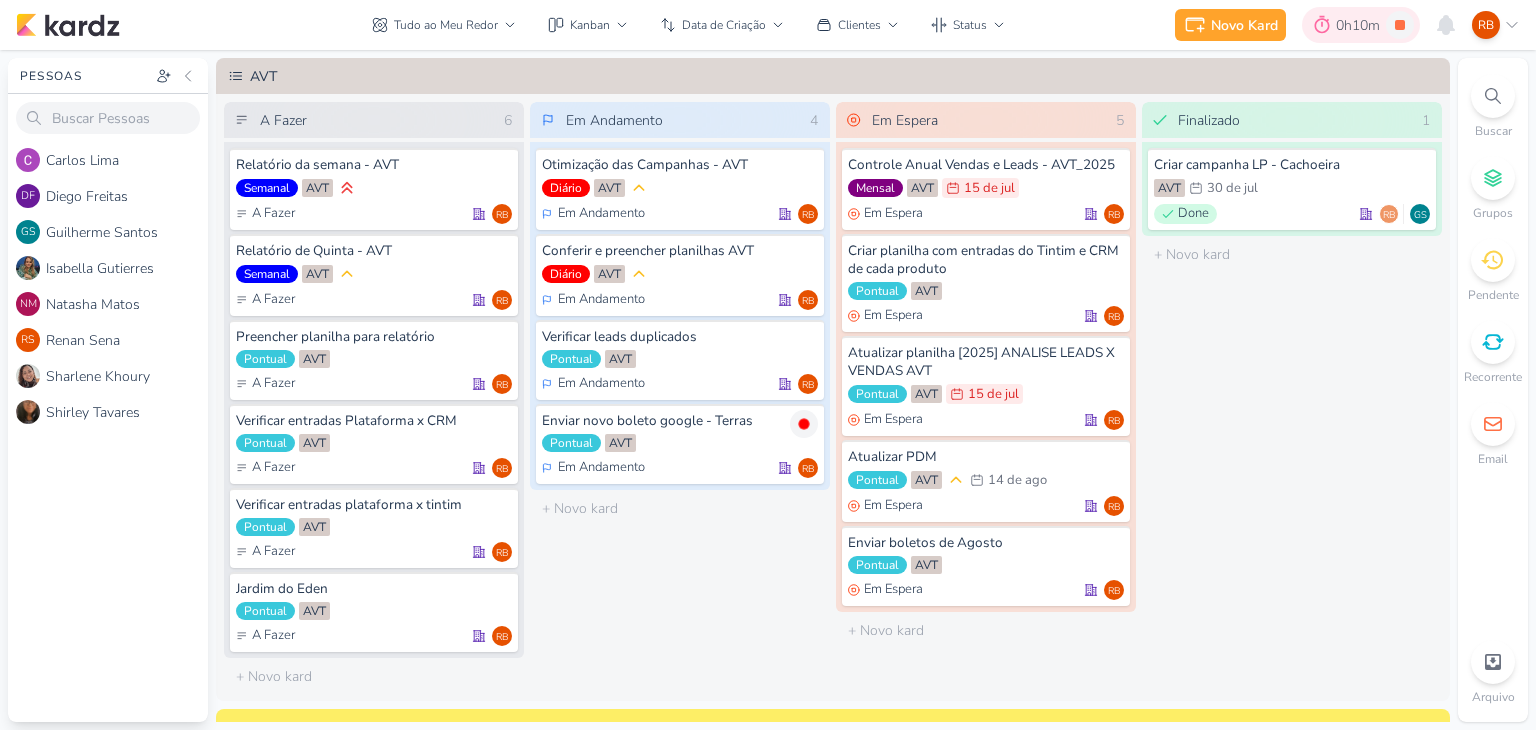 click on "0h10m" at bounding box center [1361, 25] 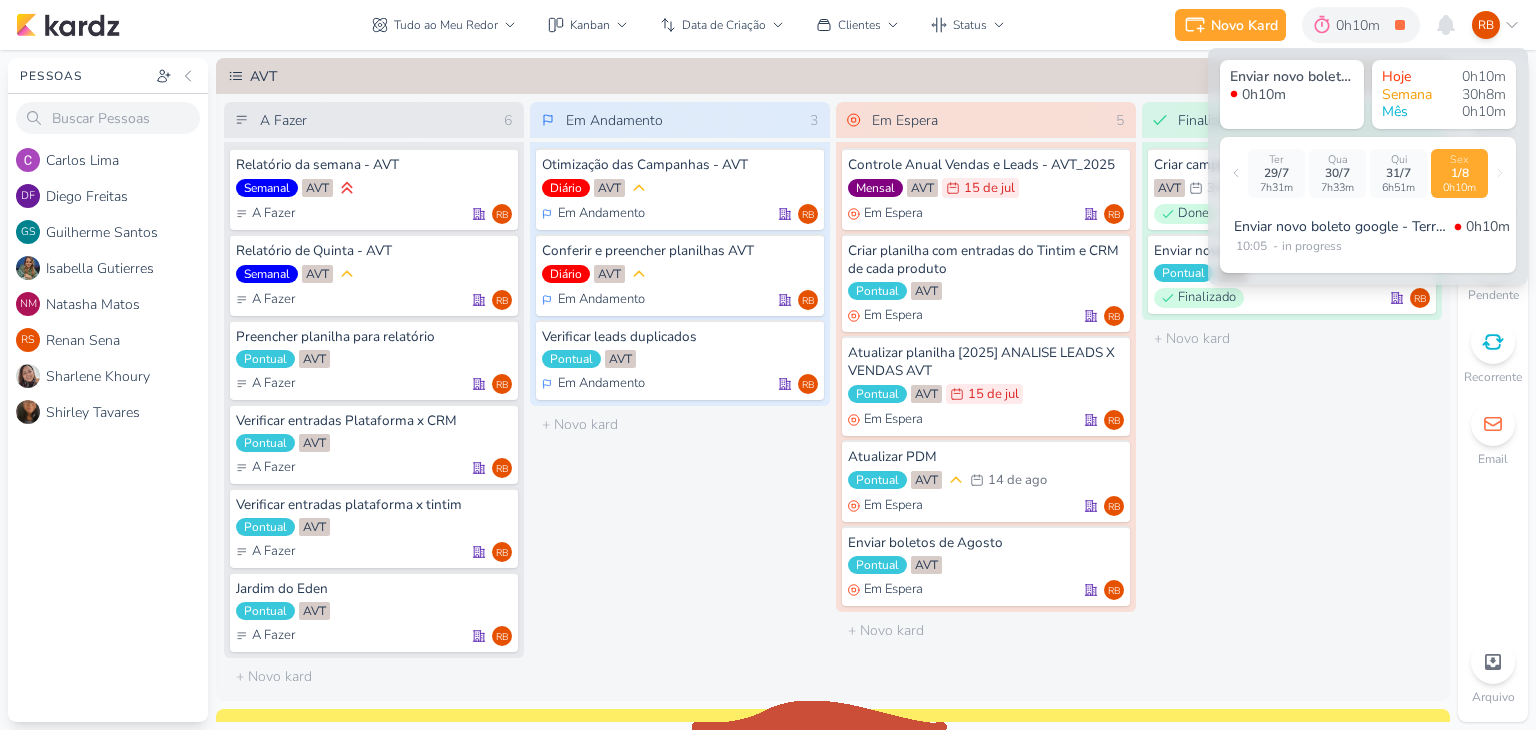 scroll, scrollTop: 0, scrollLeft: 0, axis: both 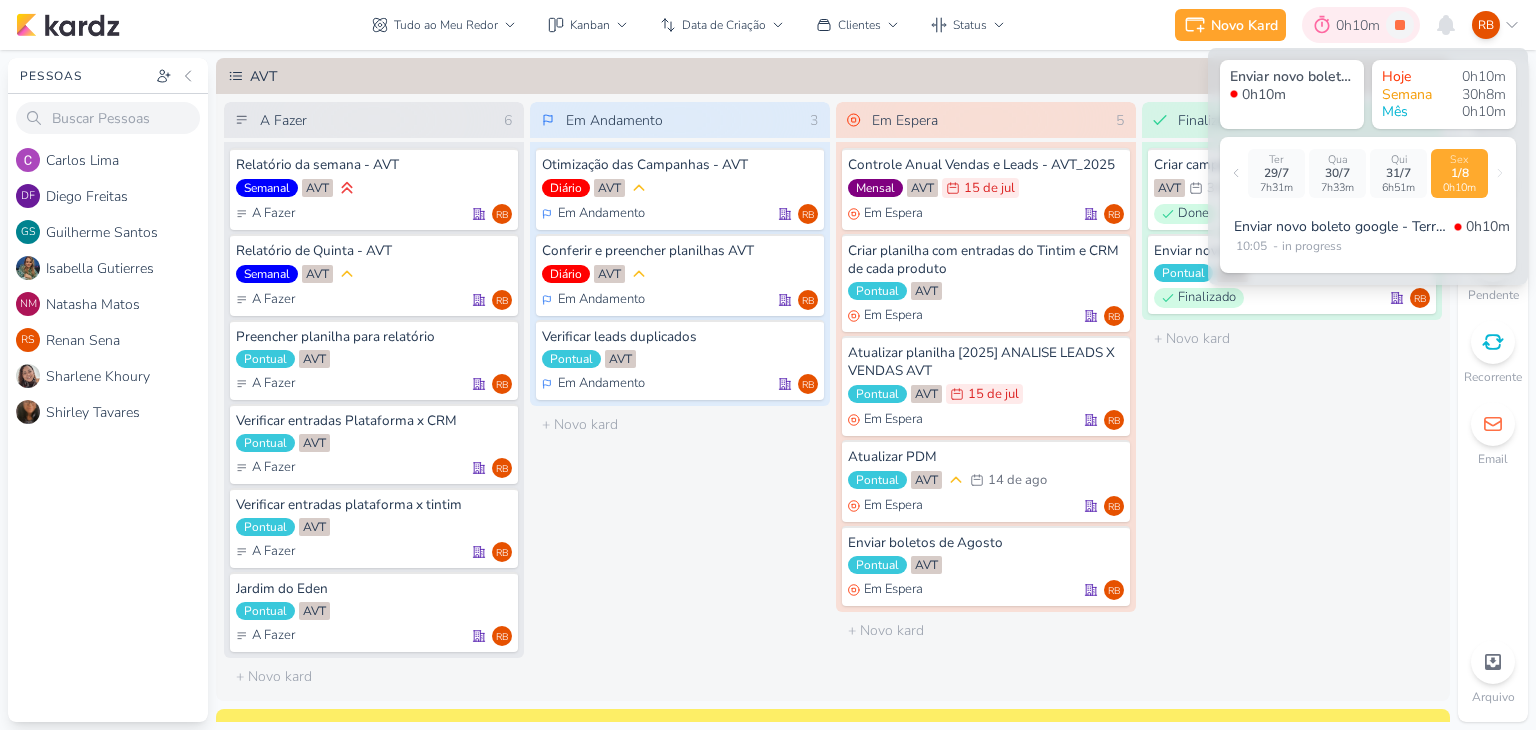 click on "0h10m" at bounding box center [1361, 25] 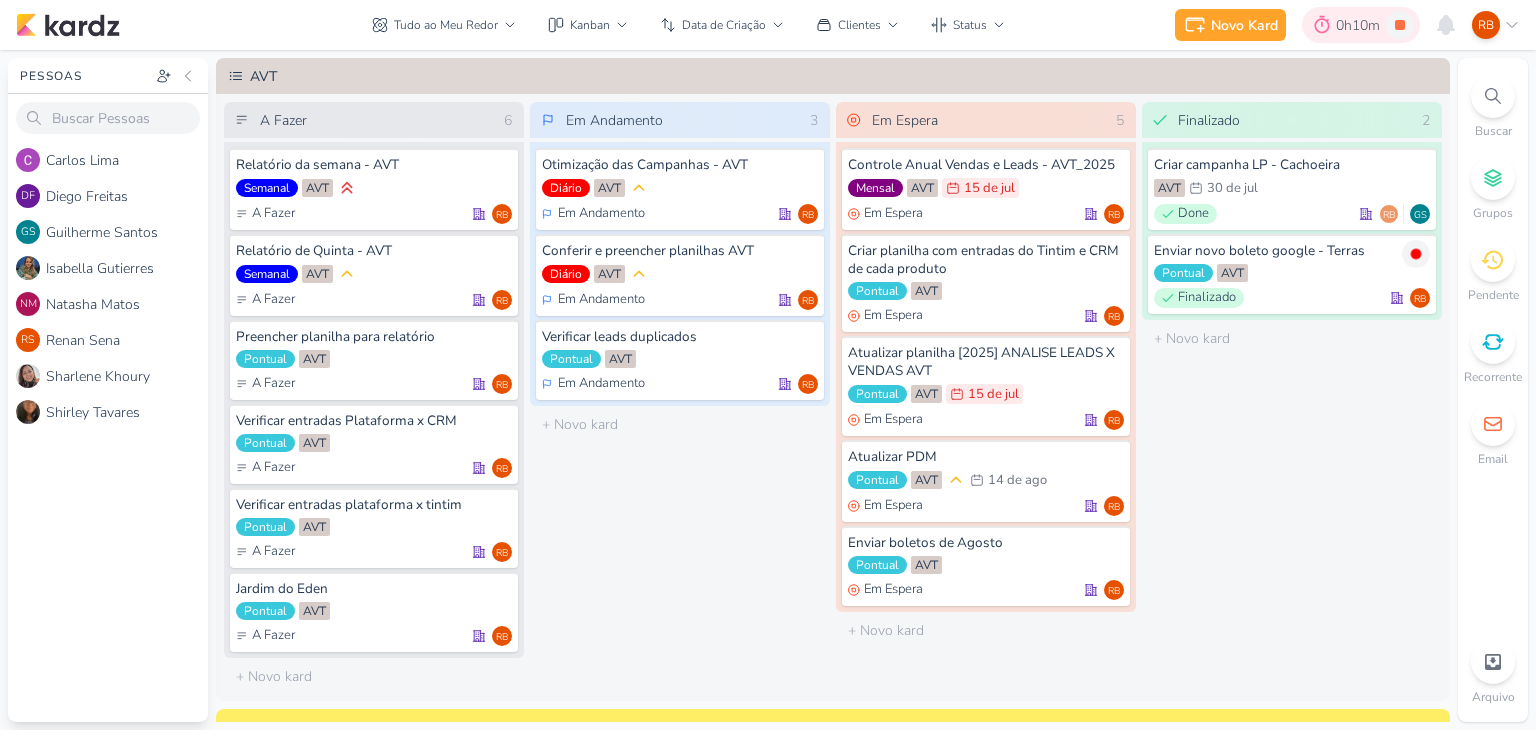 click on "0h10m" at bounding box center [1361, 25] 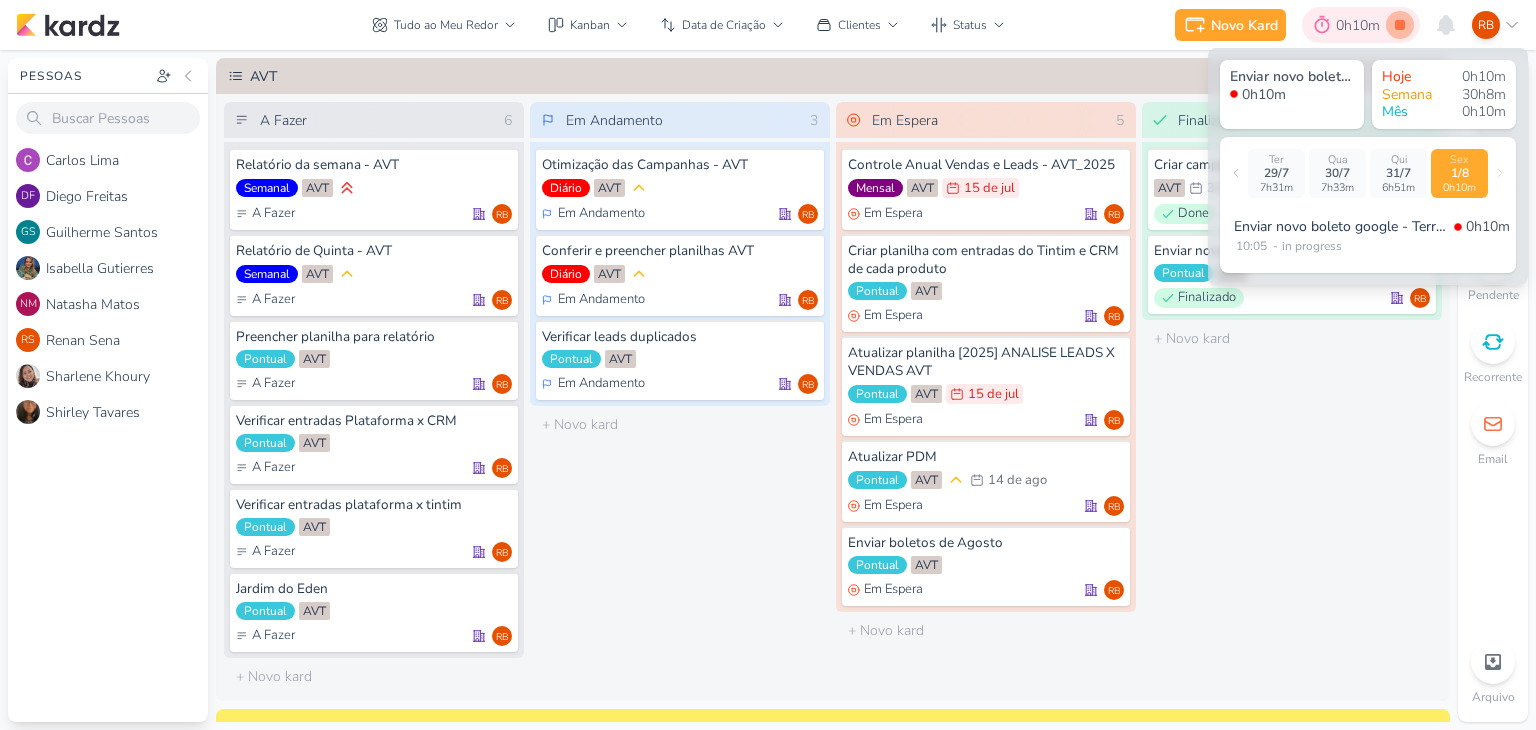 click 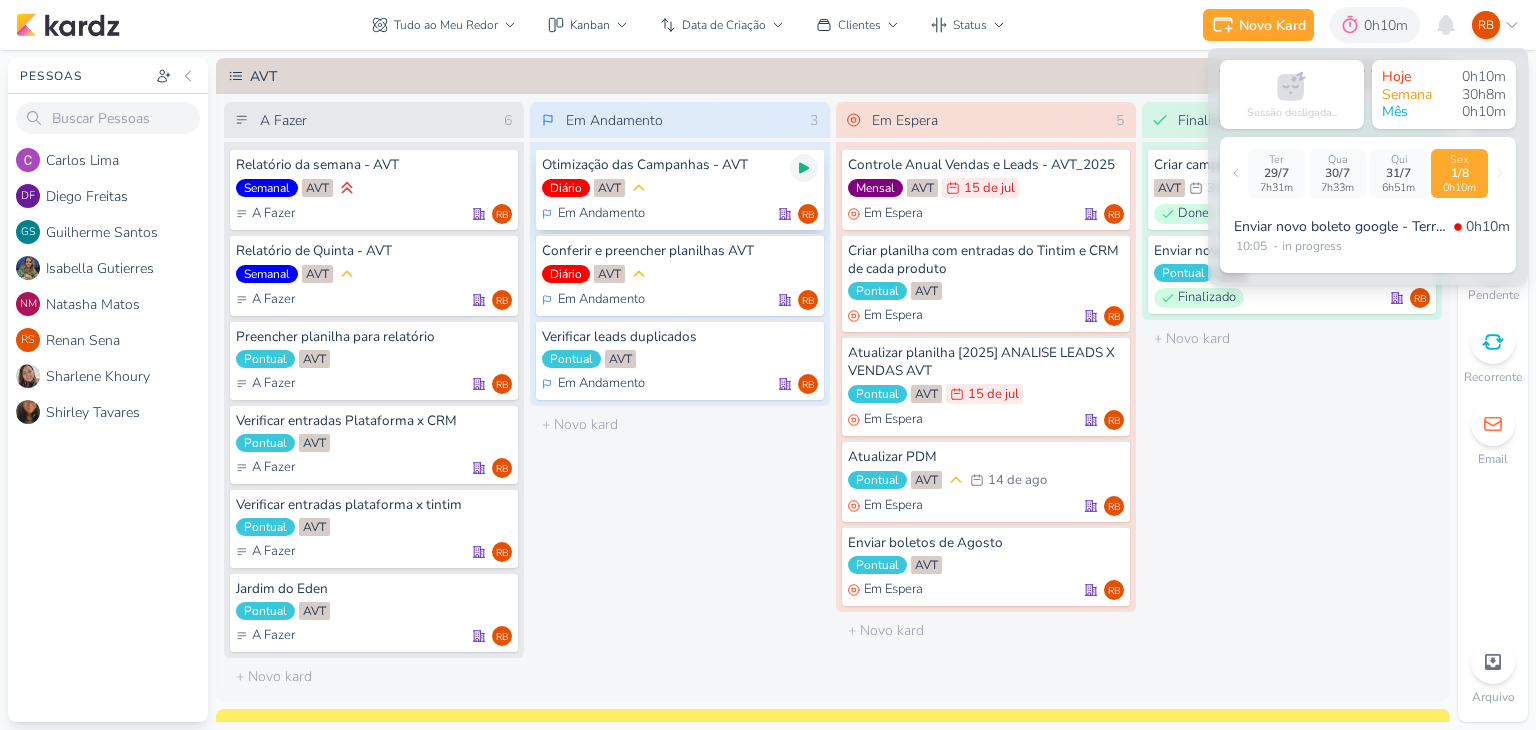 click at bounding box center [804, 168] 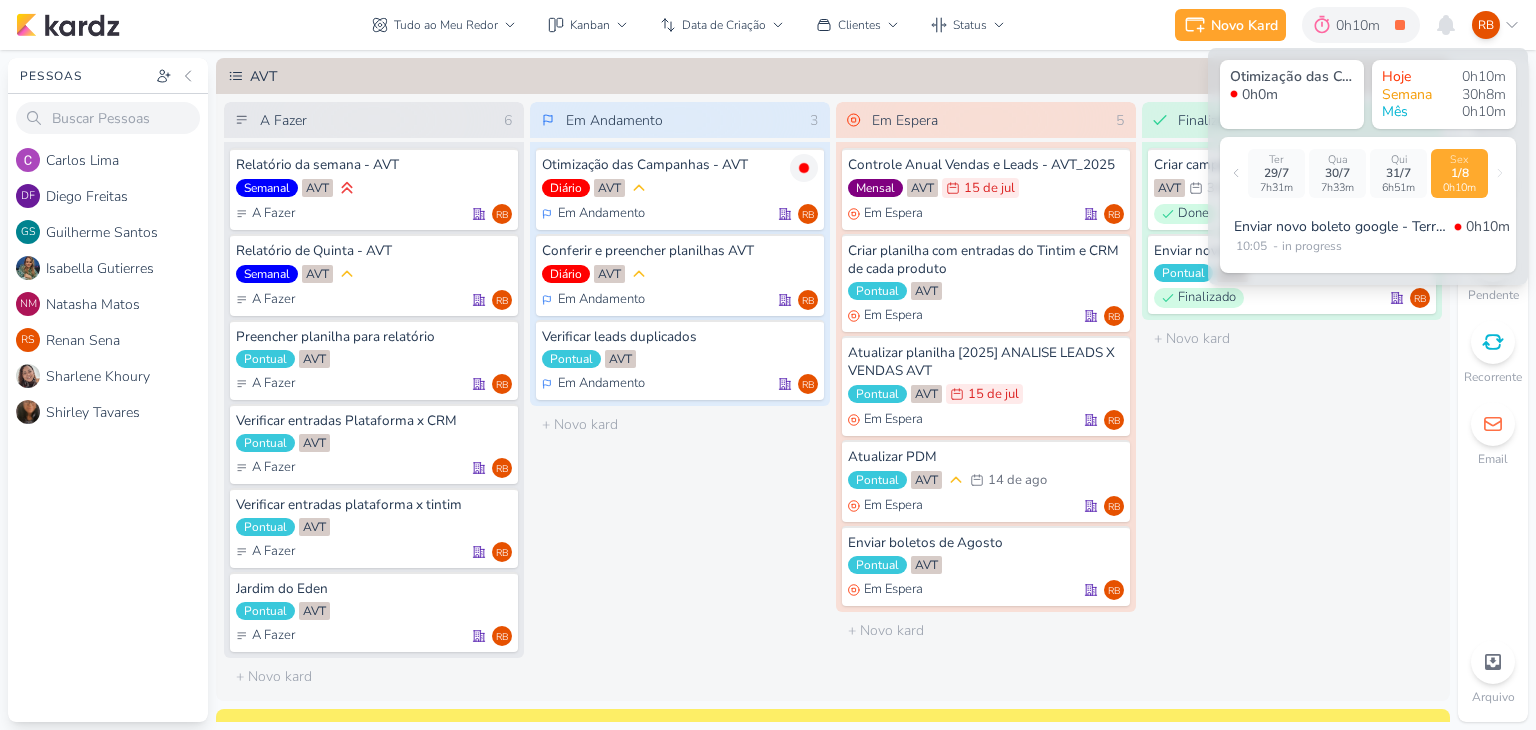 click on "Tudo ao Meu Redor
visão
Caixa de Entrada
A caixa de entrada mostra todos os kardz que você é o responsável
Enviados
A visão de enviados contém os kardz que você criou e designou à outra pessoa
Colaboração" at bounding box center (688, 25) 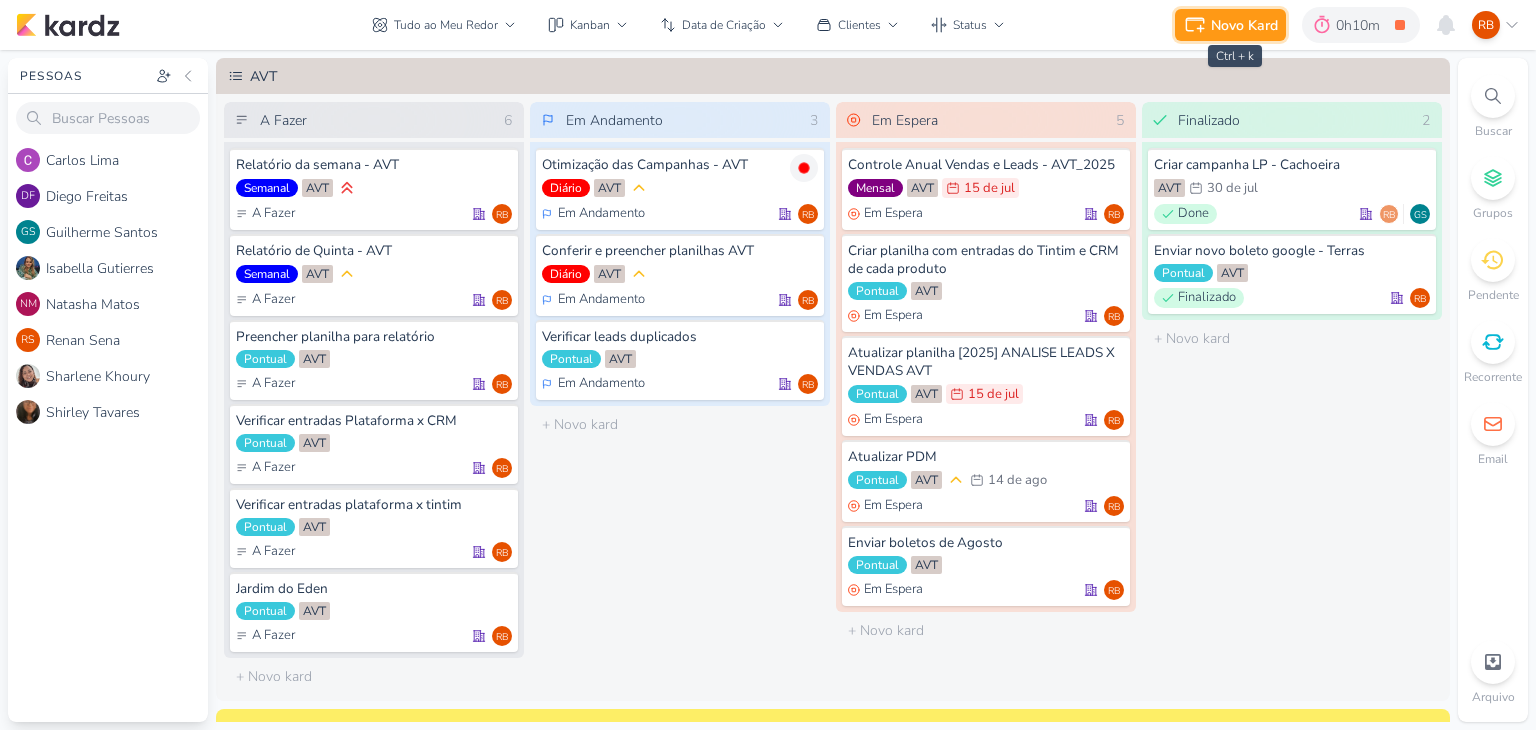 click on "Novo Kard" at bounding box center [1244, 25] 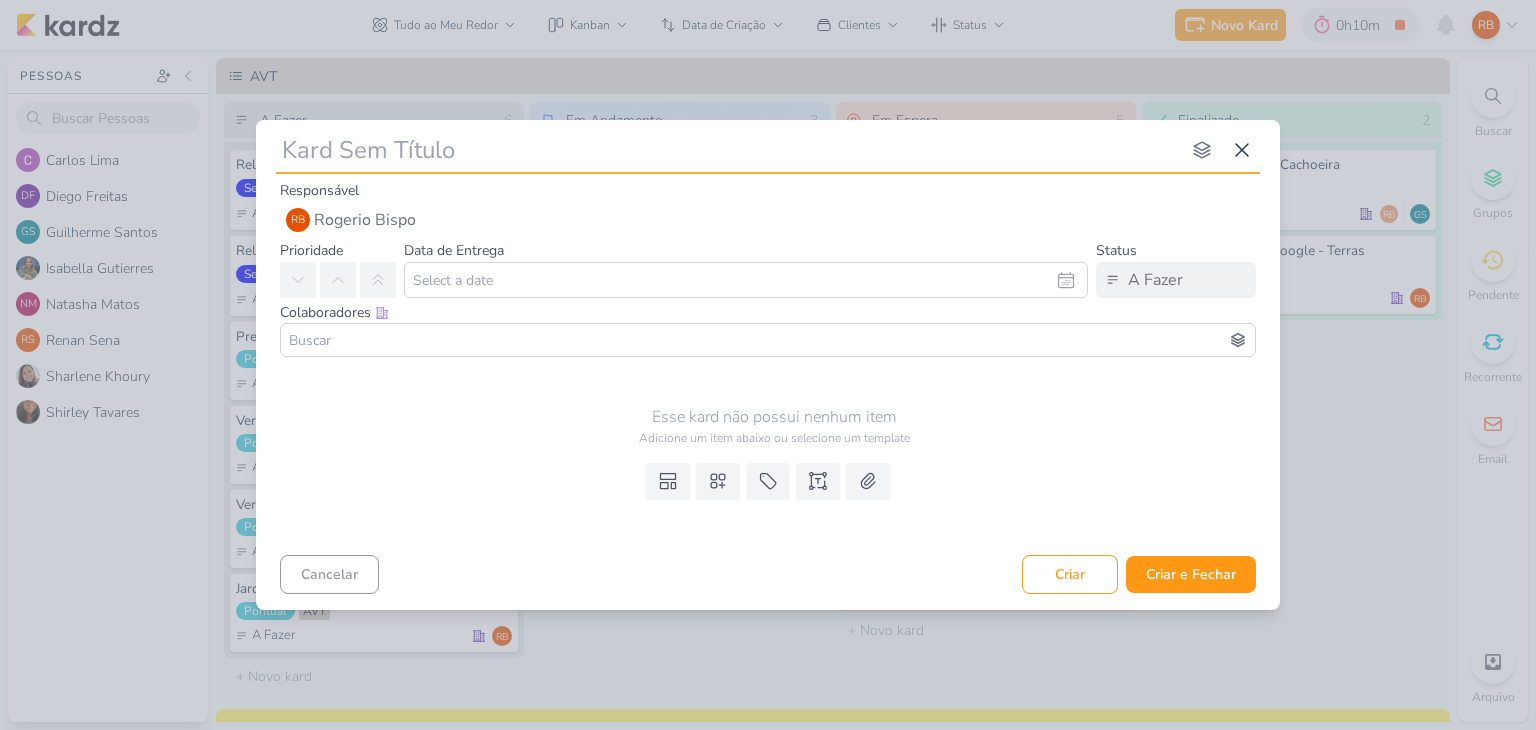 paste on "FFID + TGW | Treinamento Sistema" 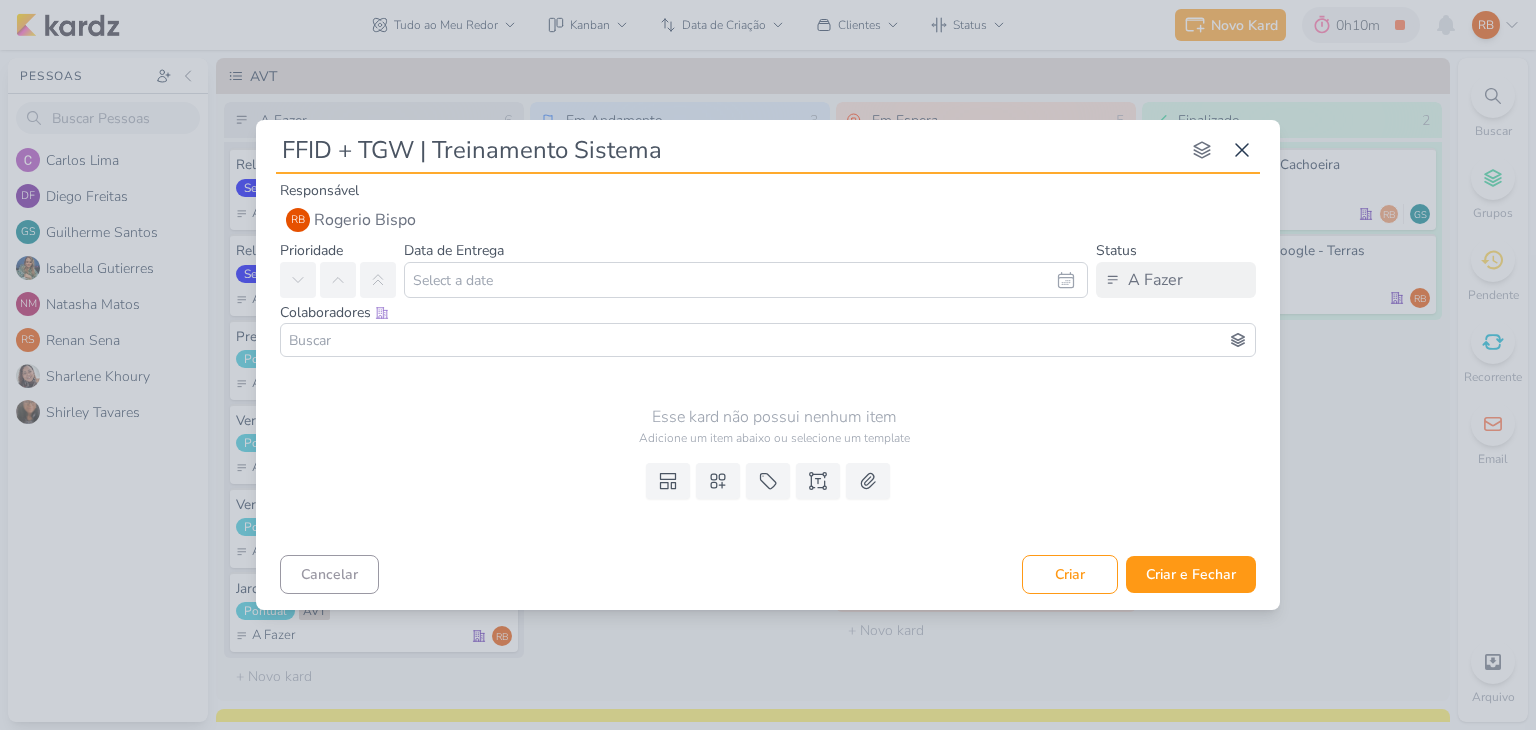 type 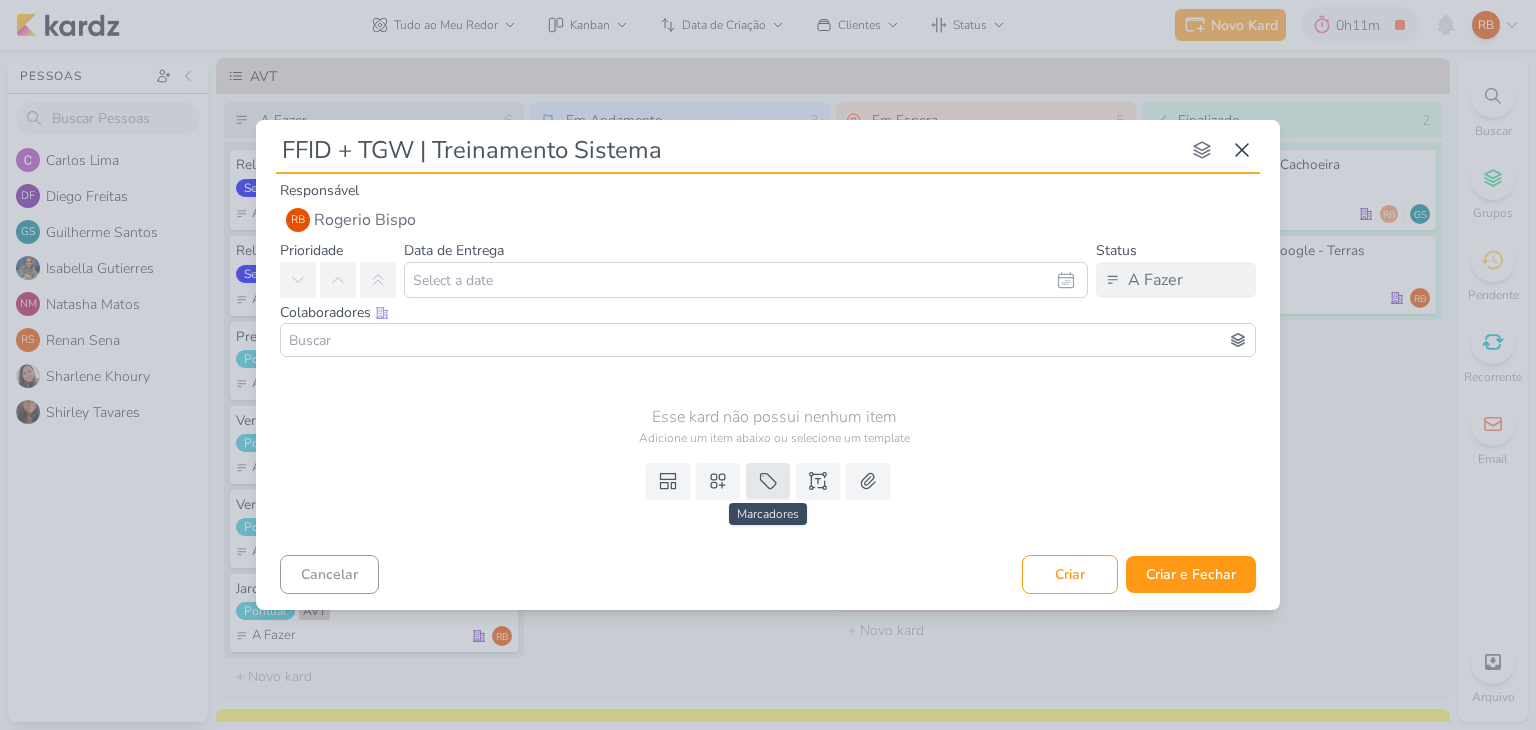 type on "FFID + TGW | Treinamento Sistema" 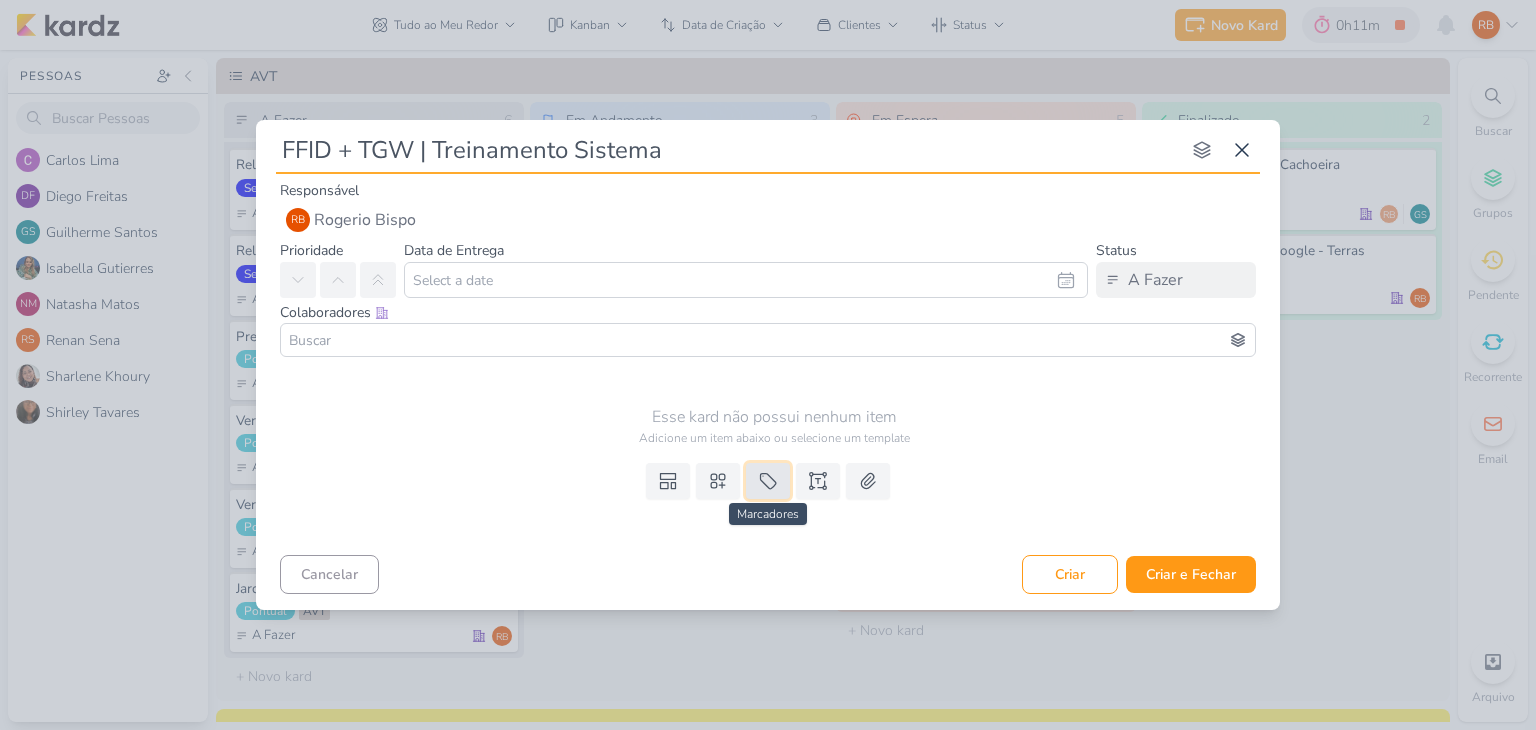 click 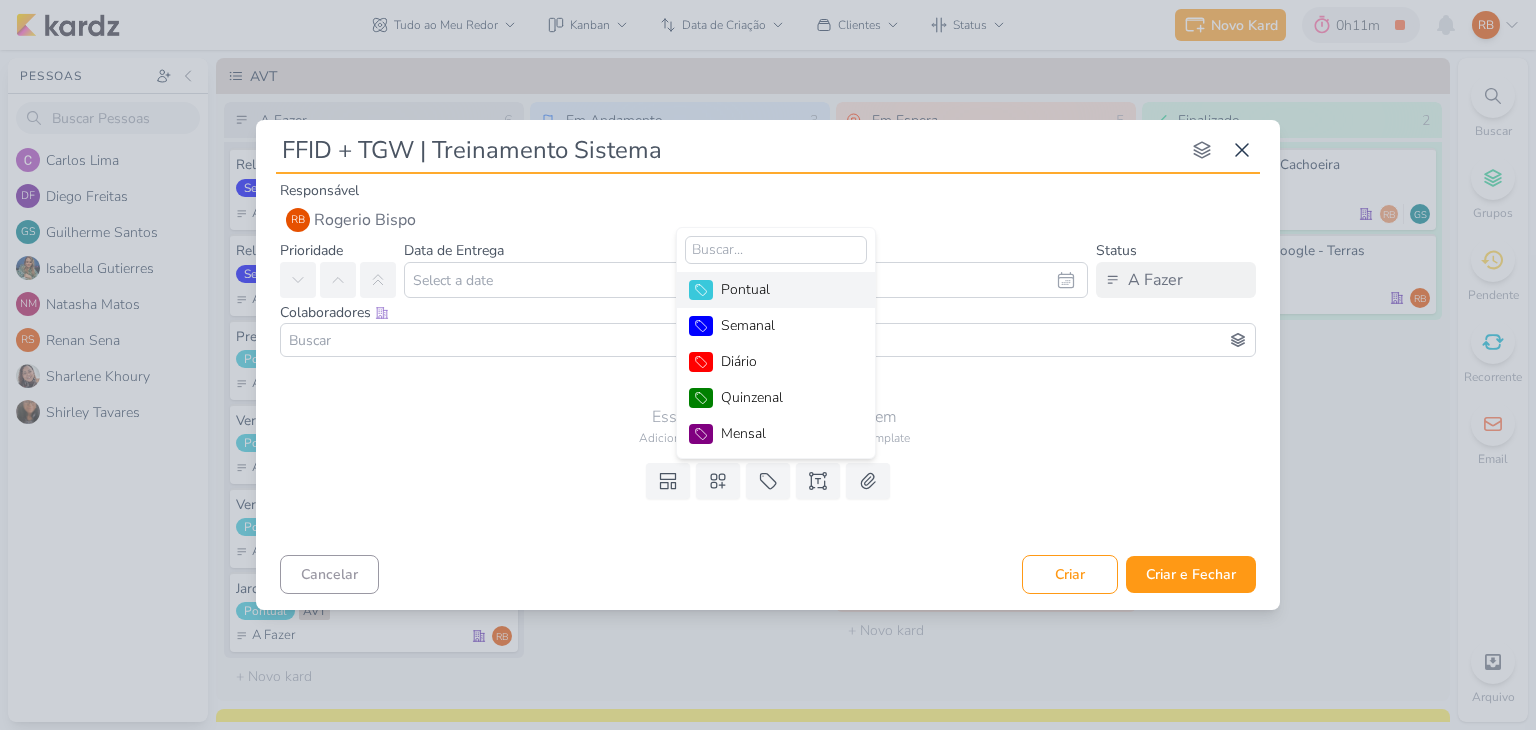 click on "Pontual" at bounding box center (776, 290) 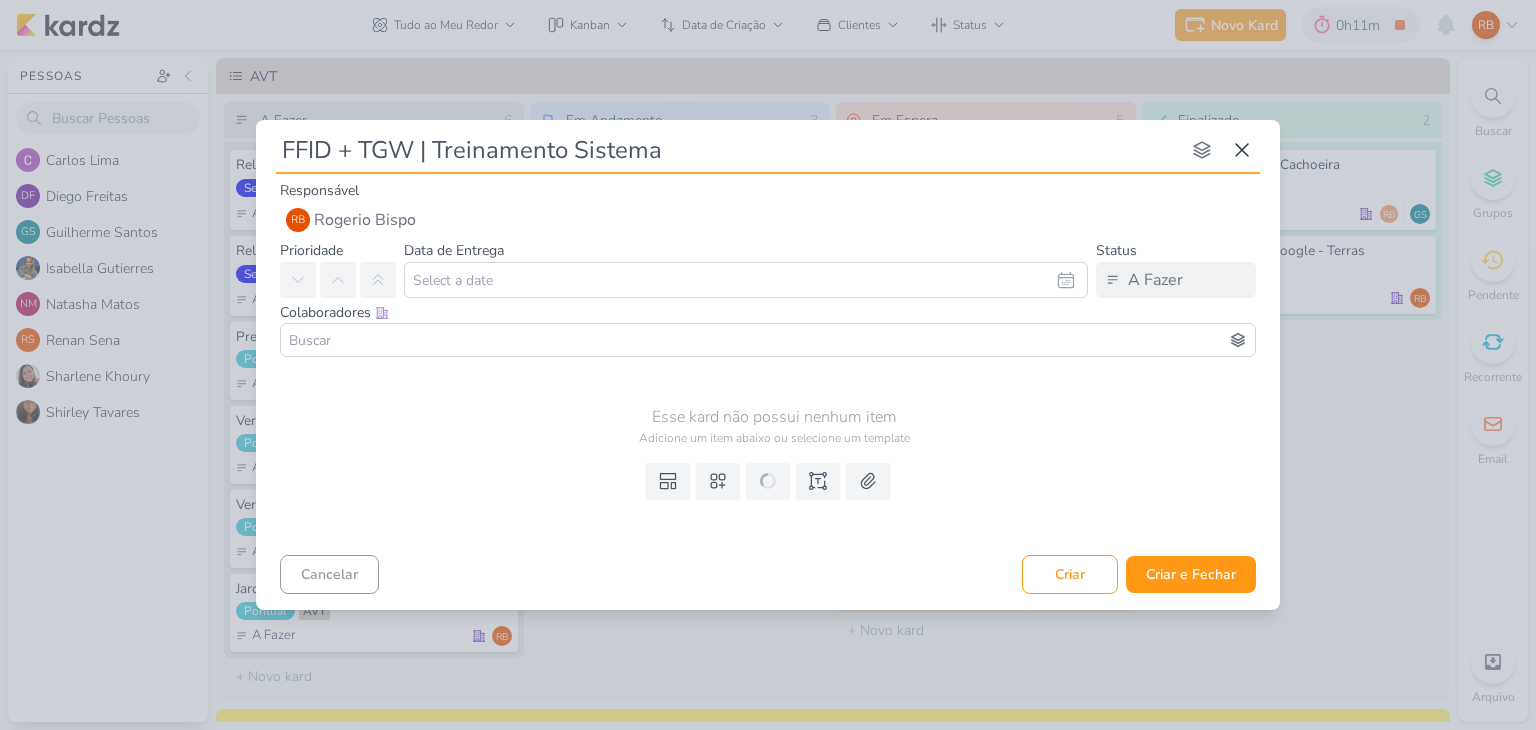 type 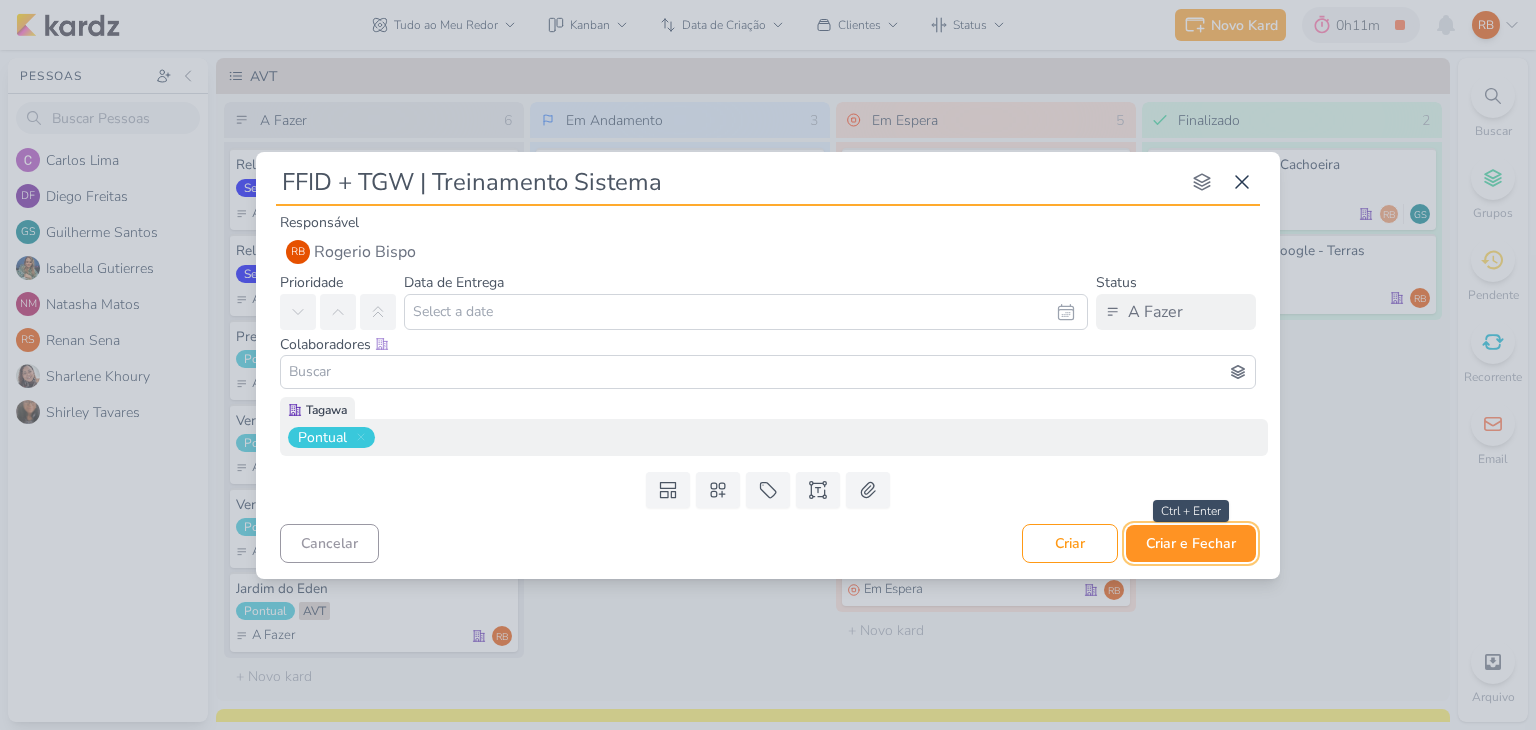 click on "Criar e Fechar" at bounding box center (1191, 543) 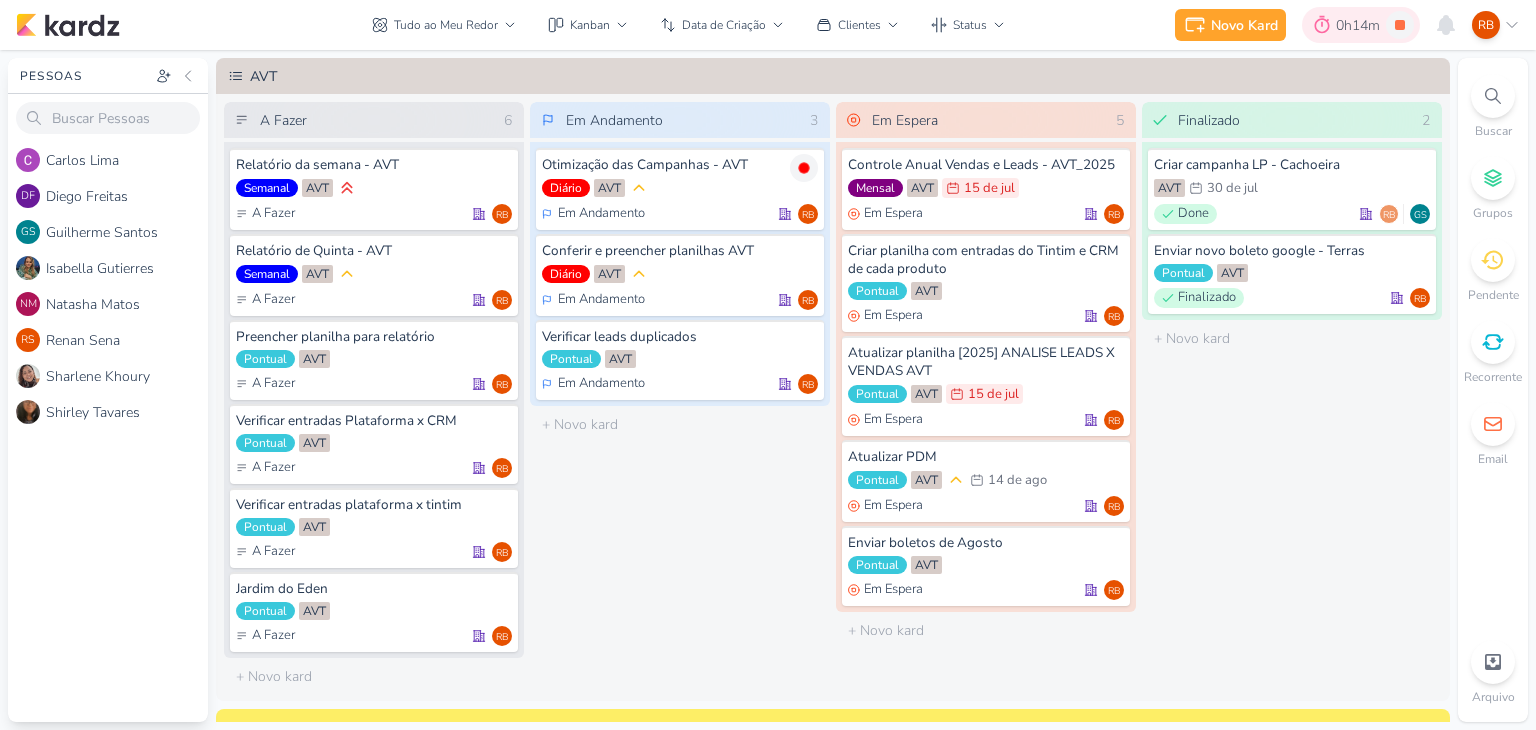 click on "0h14m" at bounding box center (1361, 25) 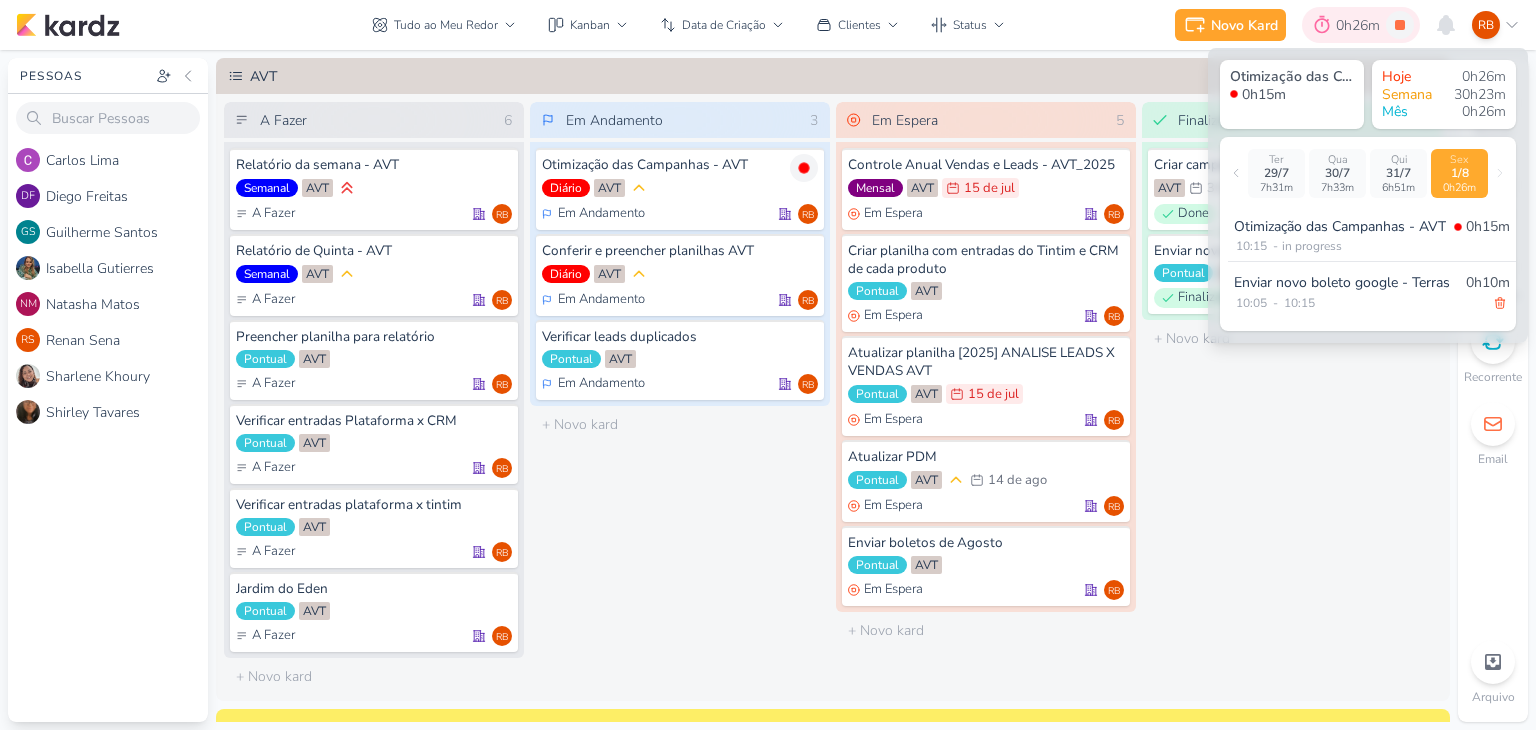 click on "0h26m" at bounding box center [1361, 25] 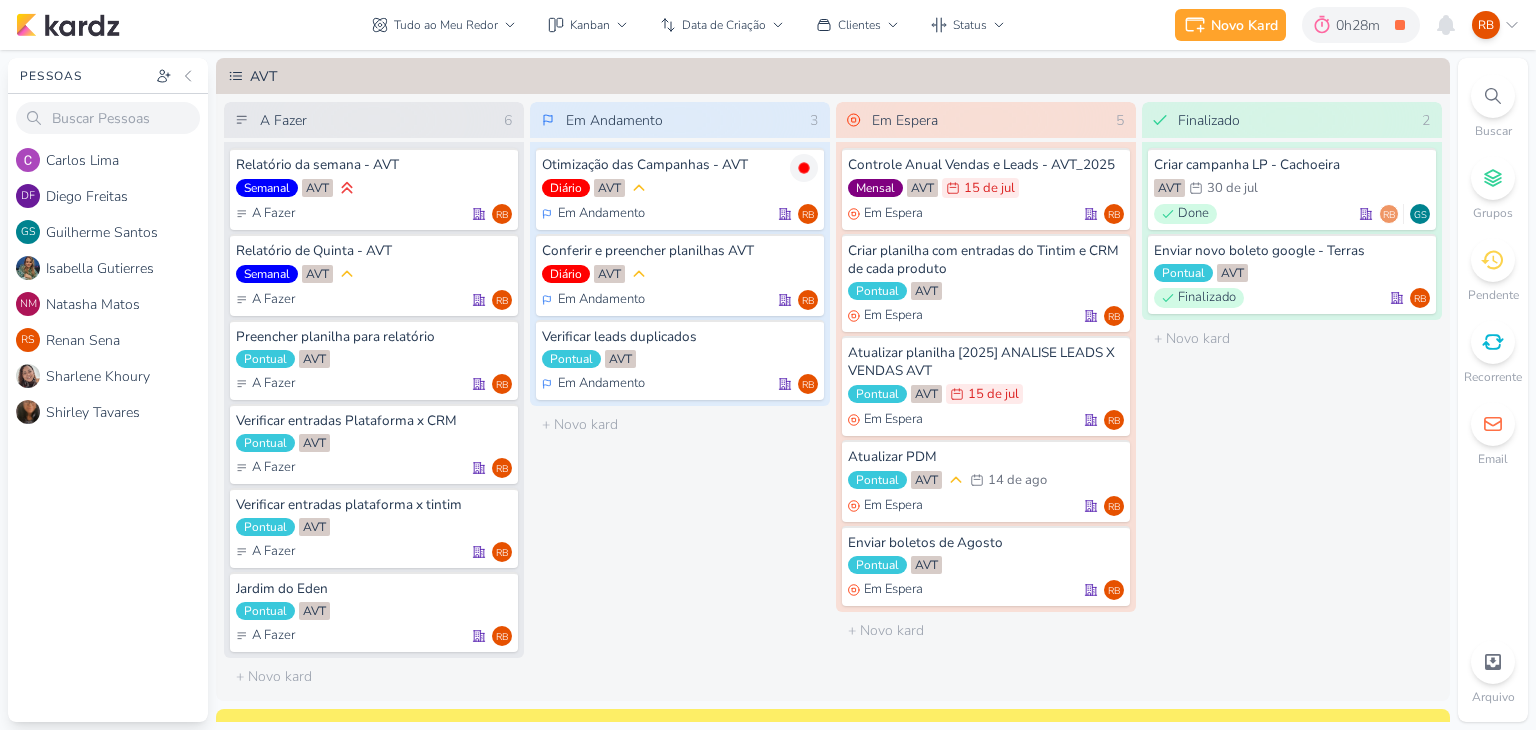 click on "AVT" at bounding box center [847, 76] 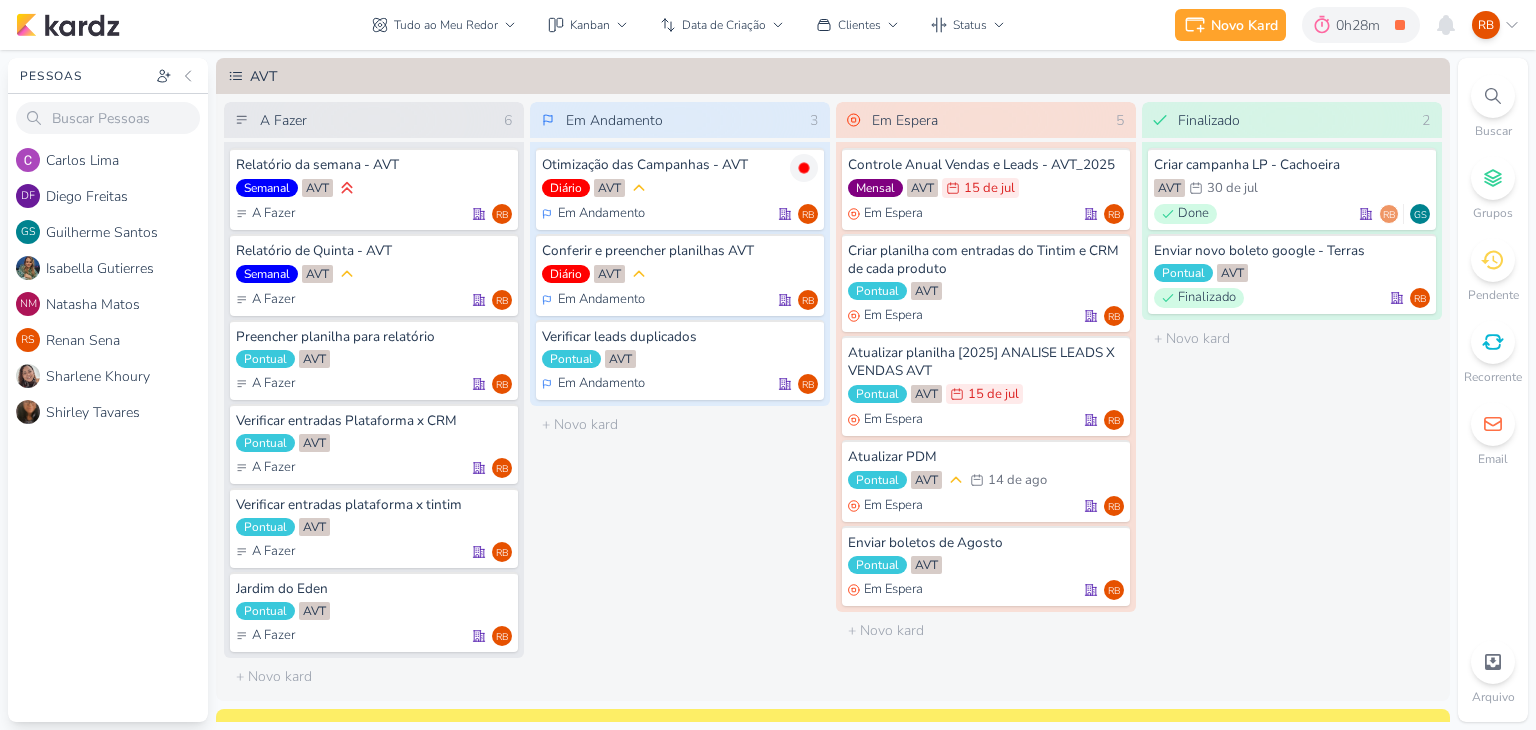 click on "AVT" at bounding box center (847, 76) 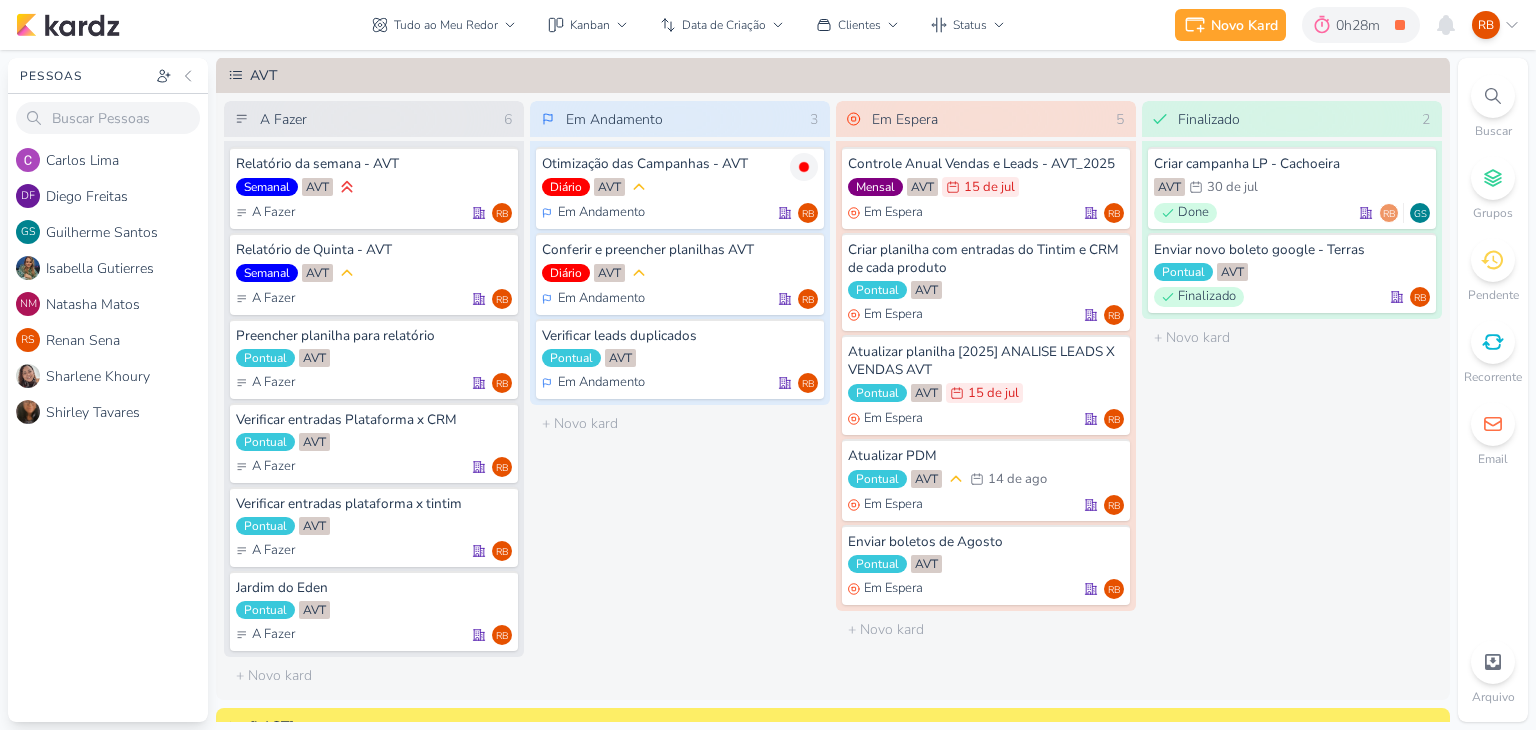 scroll, scrollTop: 0, scrollLeft: 0, axis: both 